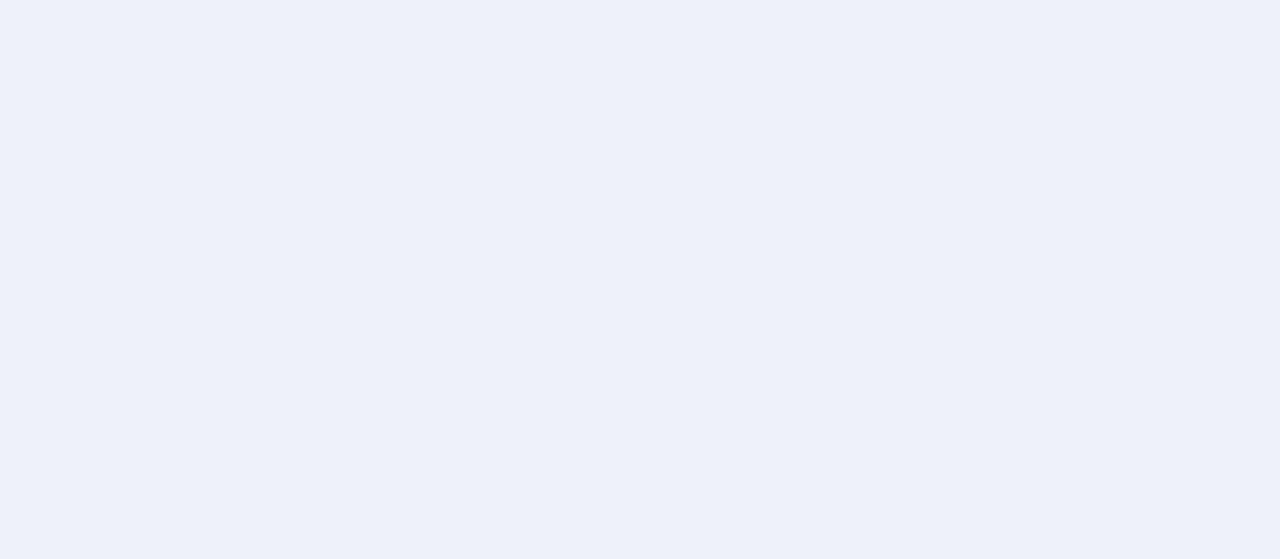 scroll, scrollTop: 0, scrollLeft: 0, axis: both 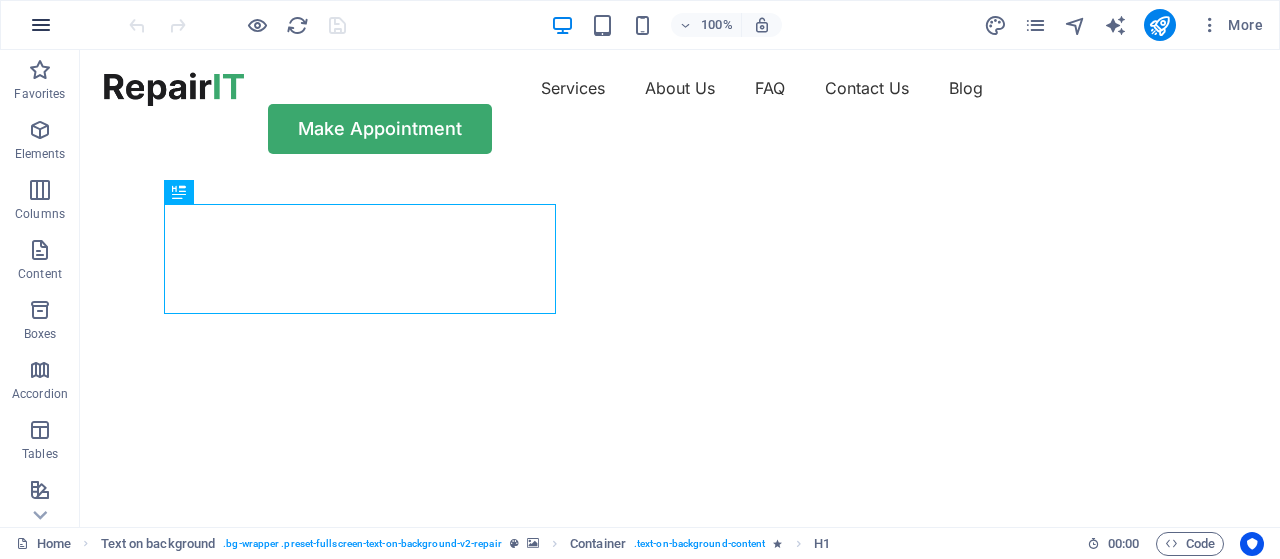 click at bounding box center (41, 25) 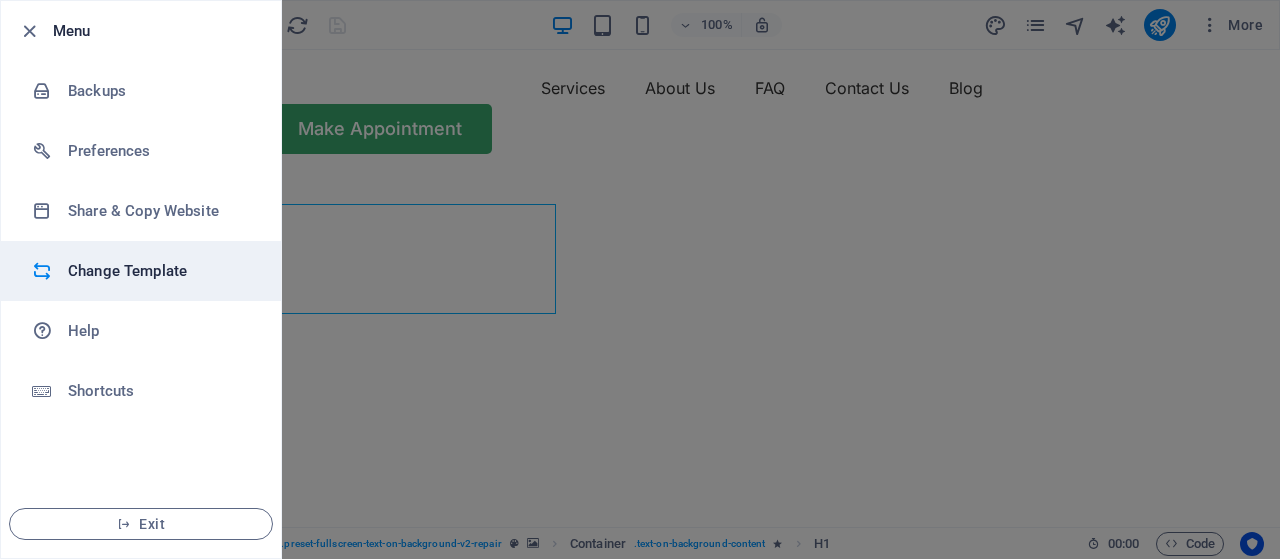 click on "Change Template" at bounding box center [160, 271] 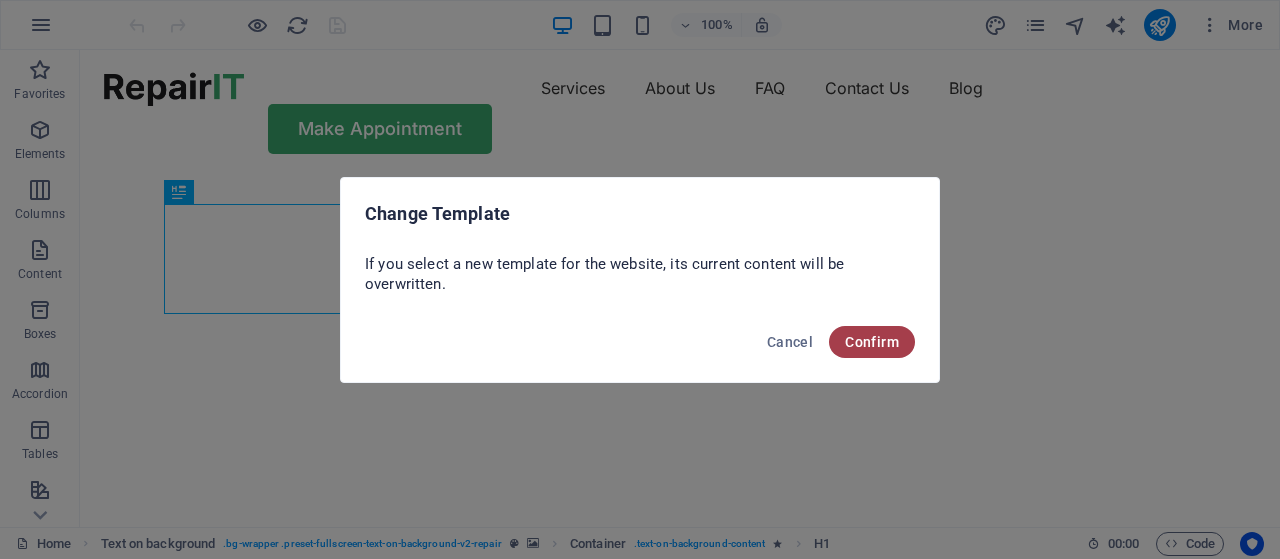 click on "Confirm" at bounding box center [872, 342] 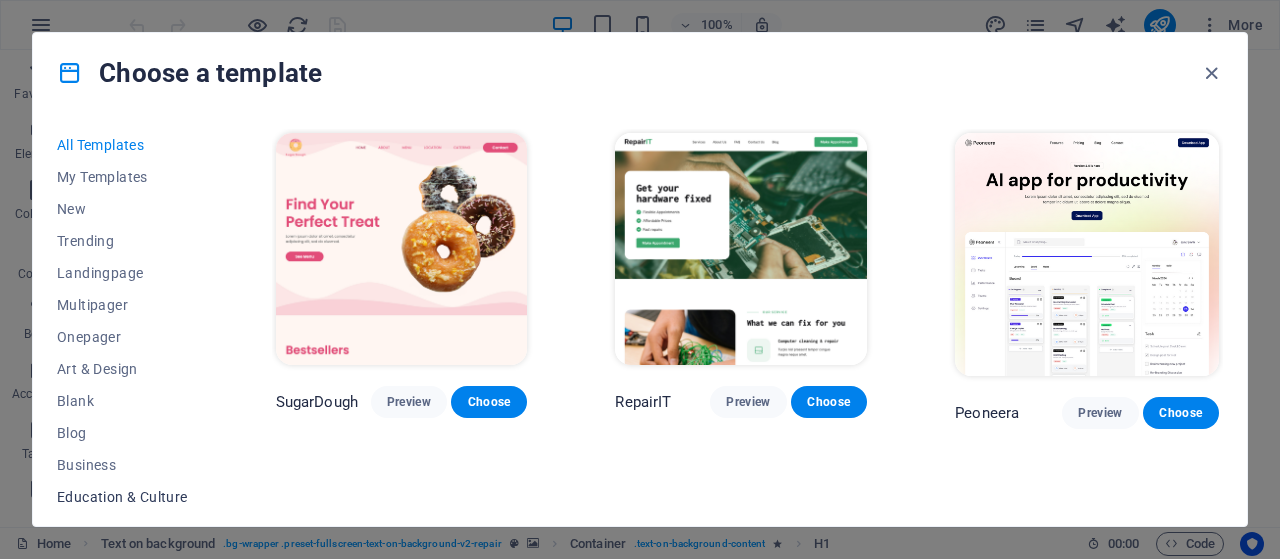 click on "Education & Culture" at bounding box center [122, 497] 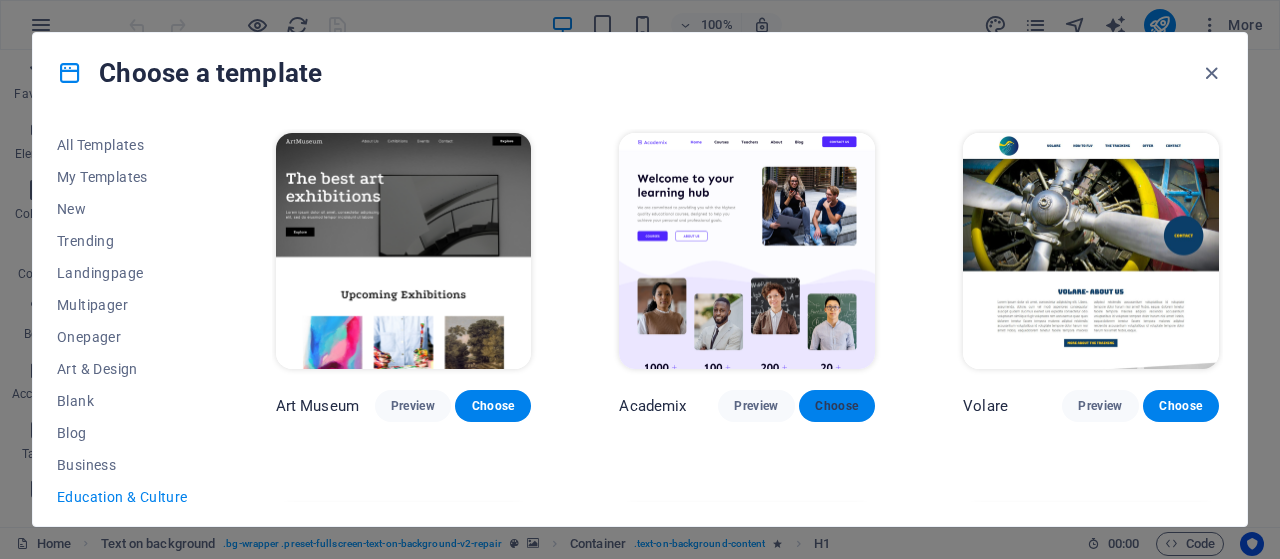 click on "Choose" at bounding box center (837, 406) 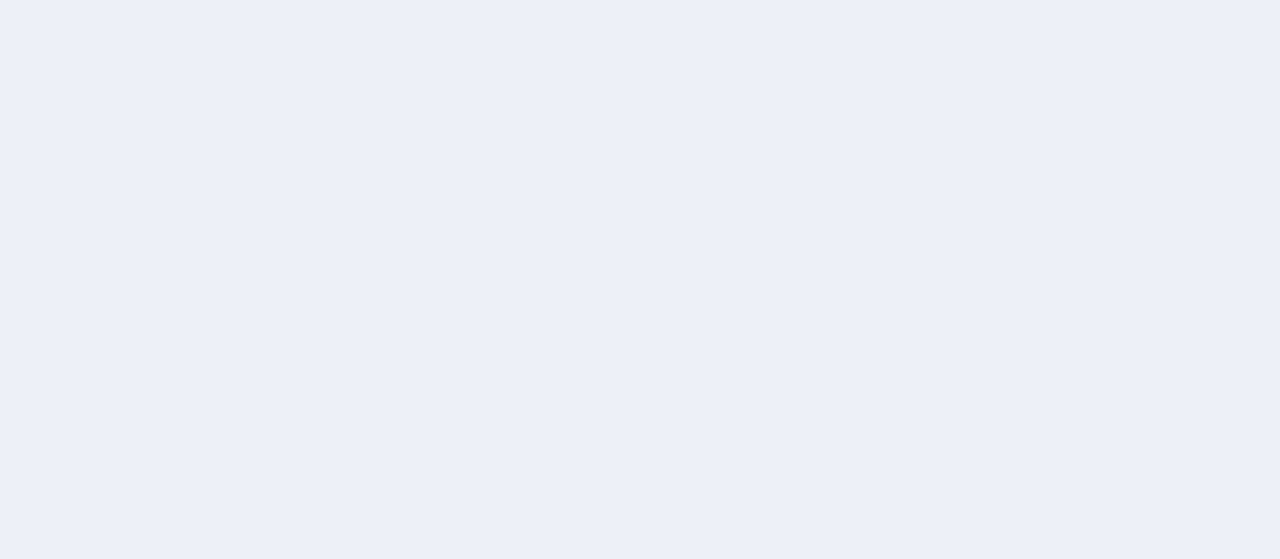 scroll, scrollTop: 0, scrollLeft: 0, axis: both 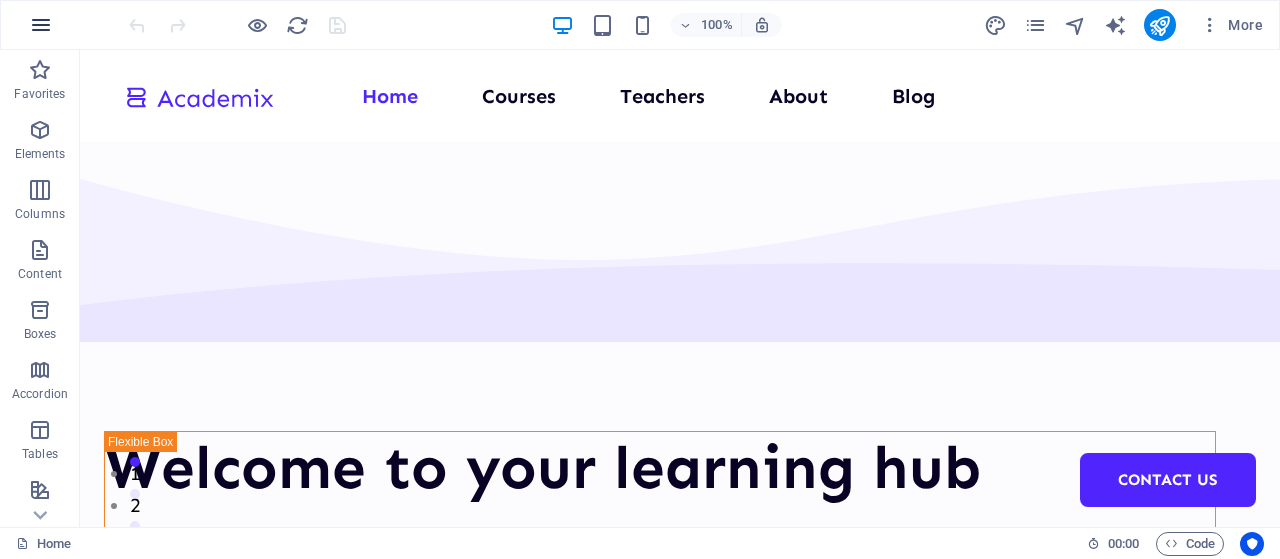 click at bounding box center (41, 25) 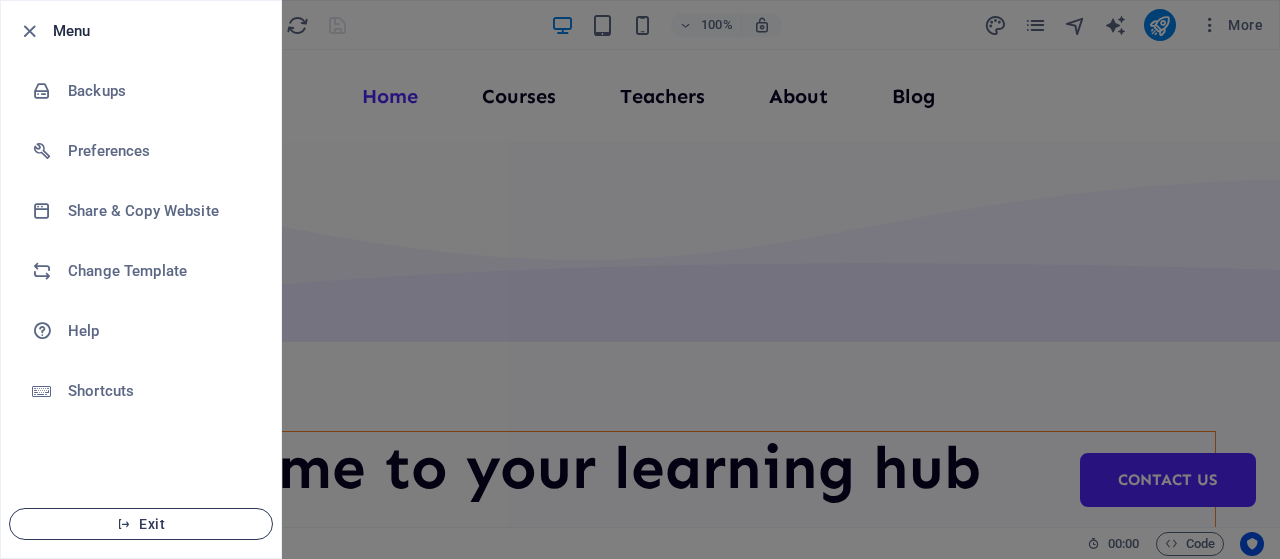 click on "Exit" at bounding box center [141, 524] 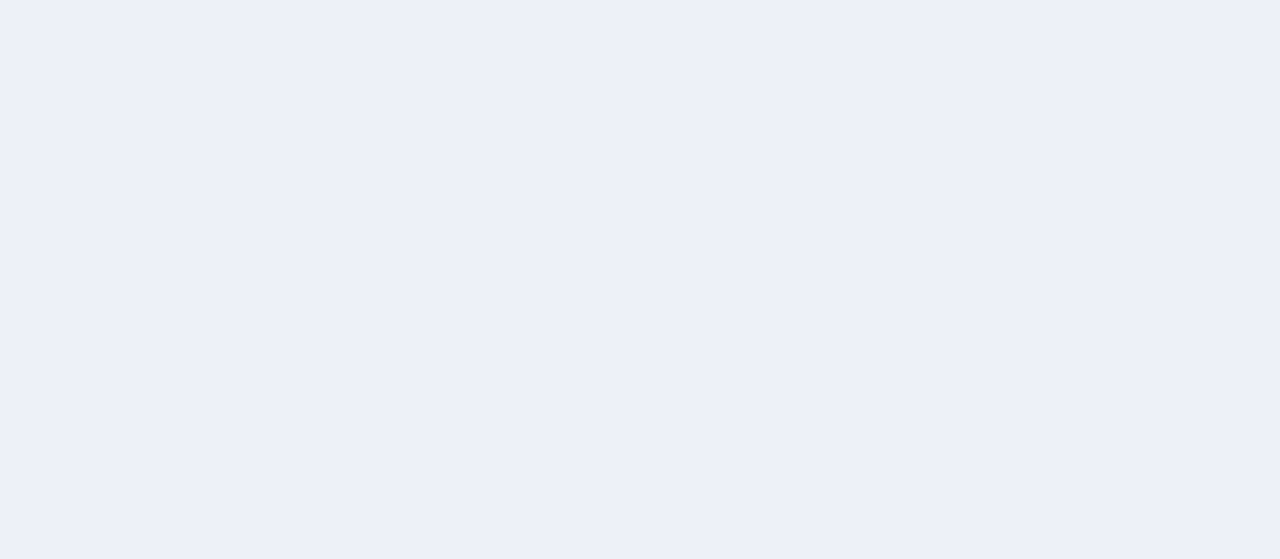 scroll, scrollTop: 0, scrollLeft: 0, axis: both 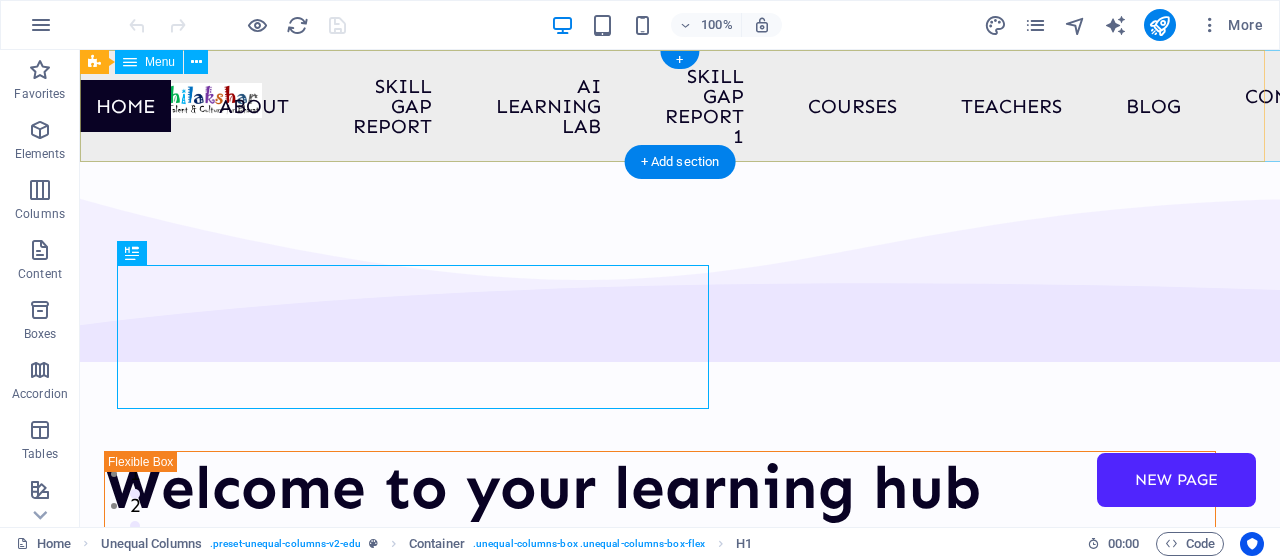 click on "Home About Skill Gap Report AI Learning Lab Skill Gap Report 1 Courses Teachers Blog Contact Us New page" at bounding box center (680, 106) 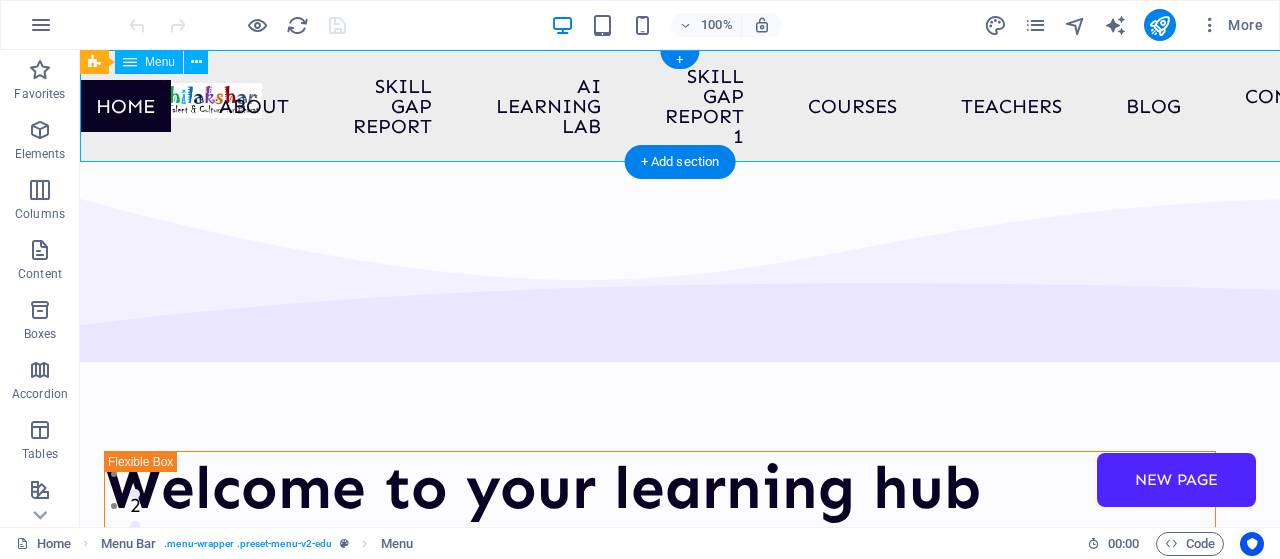 click on "Home About Skill Gap Report AI Learning Lab Skill Gap Report 1 Courses Teachers Blog Contact Us New page" at bounding box center (680, 106) 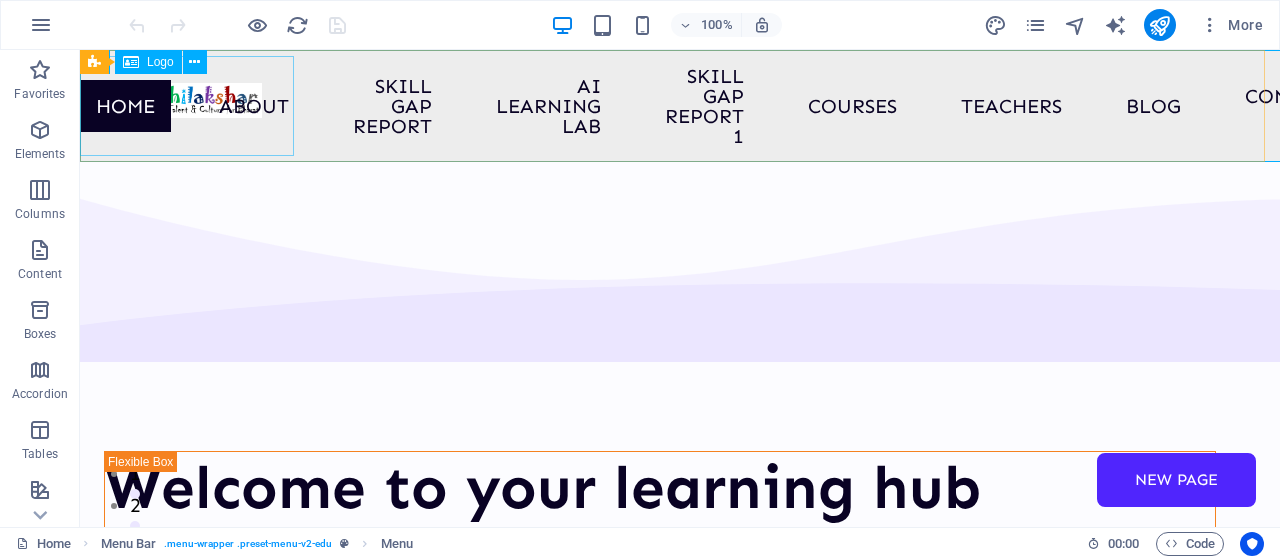 click on "Logo" at bounding box center [160, 62] 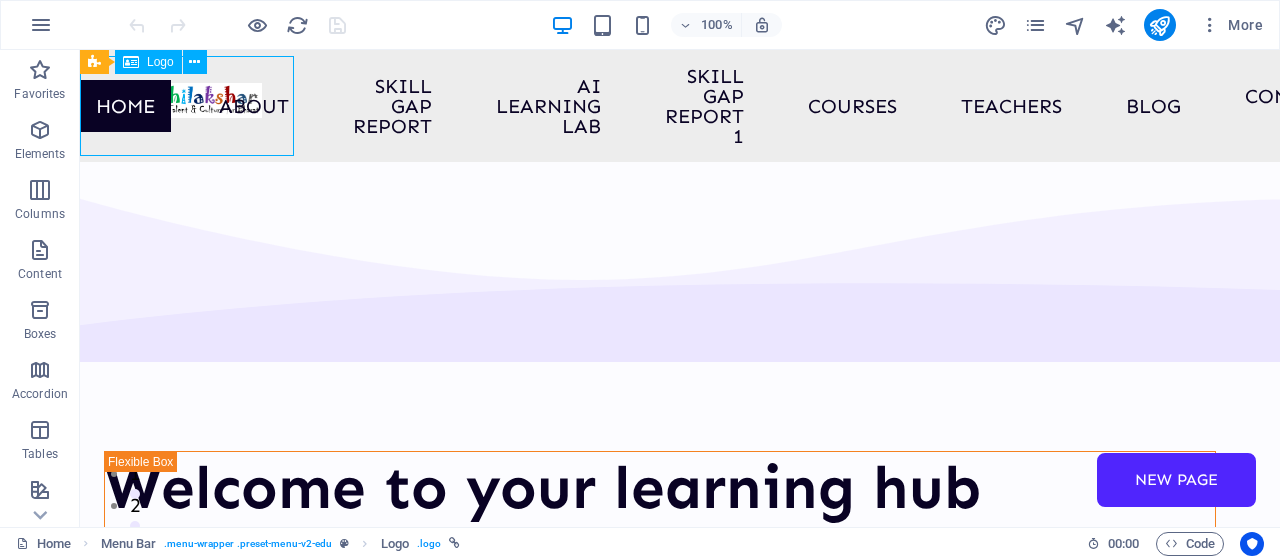 click on "Logo" at bounding box center (160, 62) 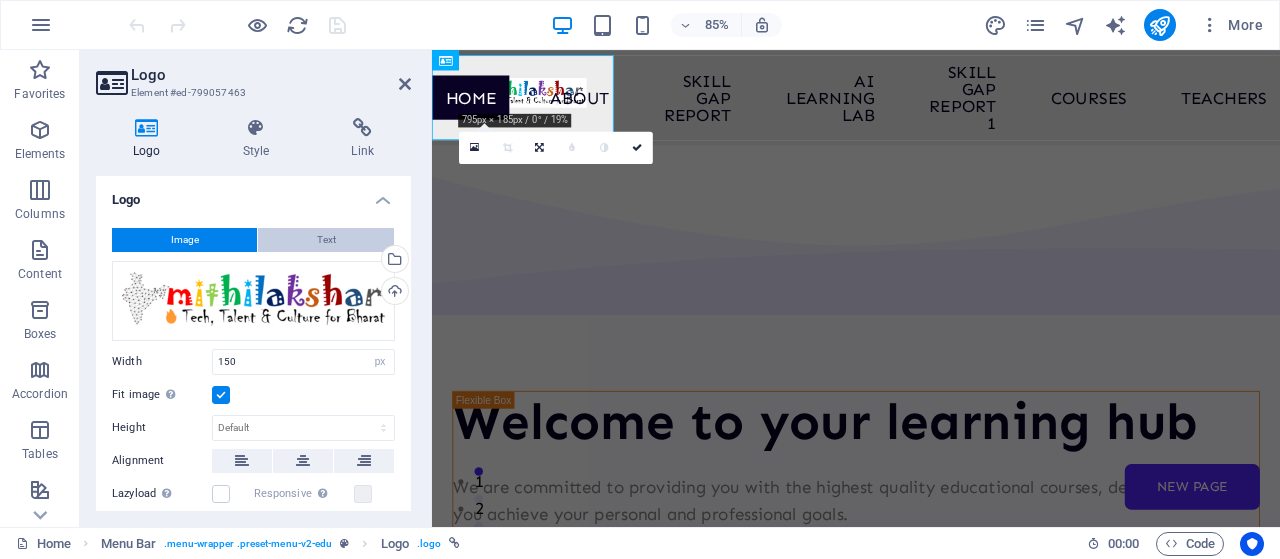 click on "Text" at bounding box center [326, 240] 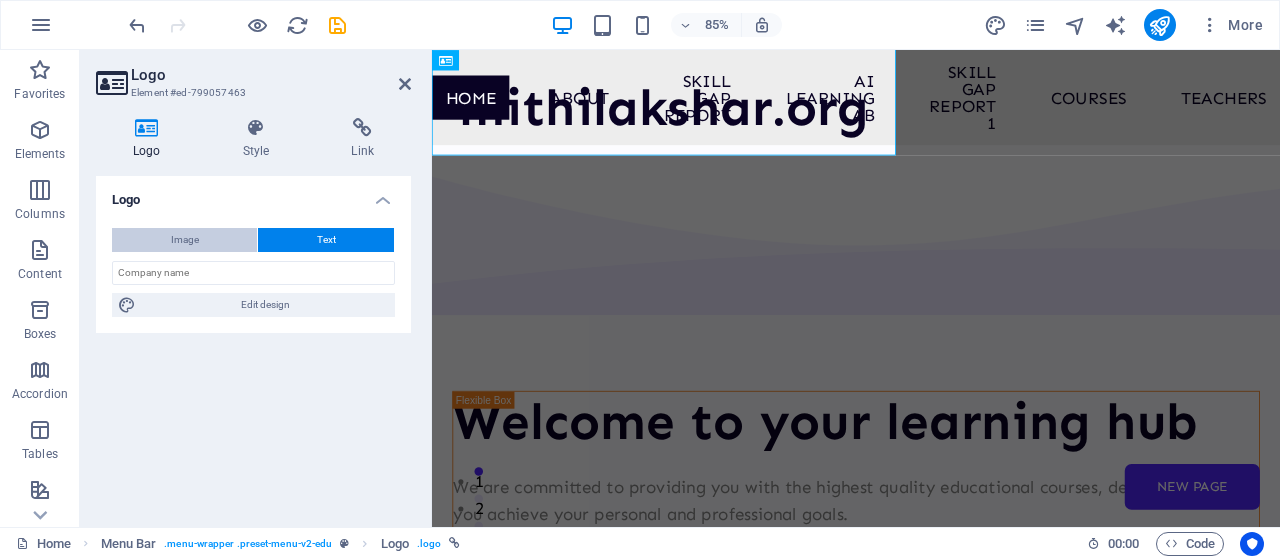 click on "Image" at bounding box center (184, 240) 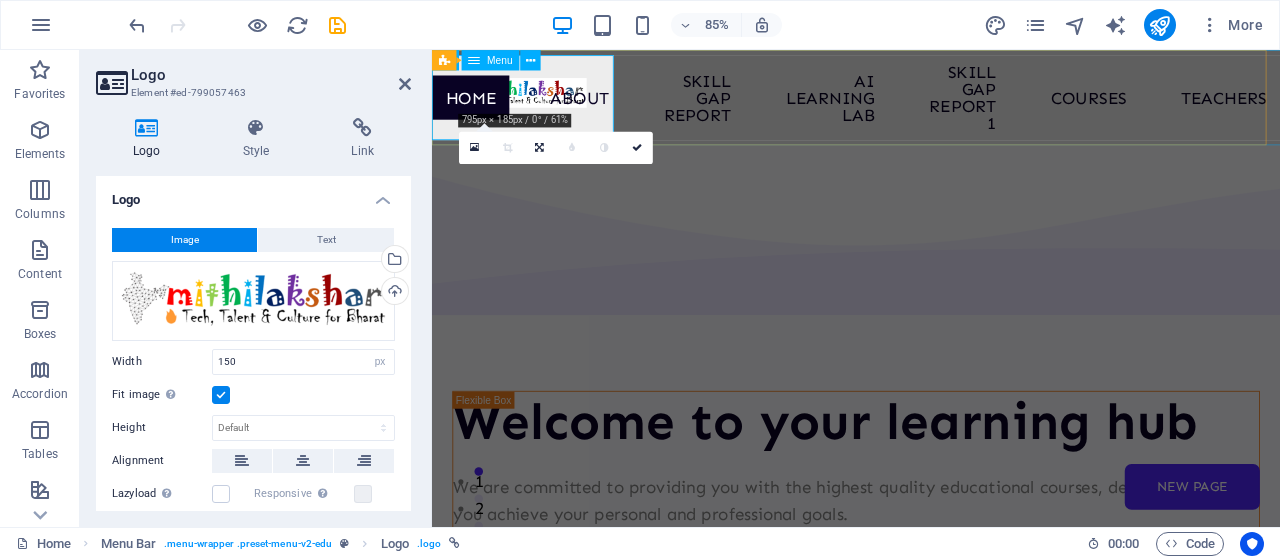 click on "Home About Skill Gap Report AI Learning Lab Skill Gap Report 1 Courses Teachers Blog Contact Us New page" at bounding box center (931, 106) 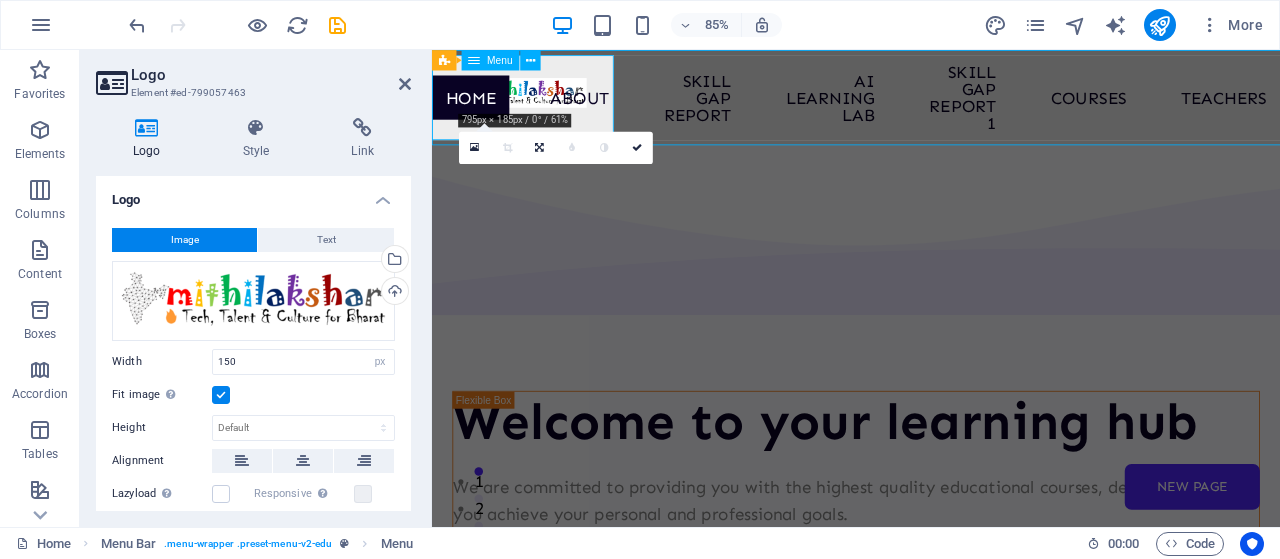 click on "Home About Skill Gap Report AI Learning Lab Skill Gap Report 1 Courses Teachers Blog Contact Us New page" at bounding box center [931, 106] 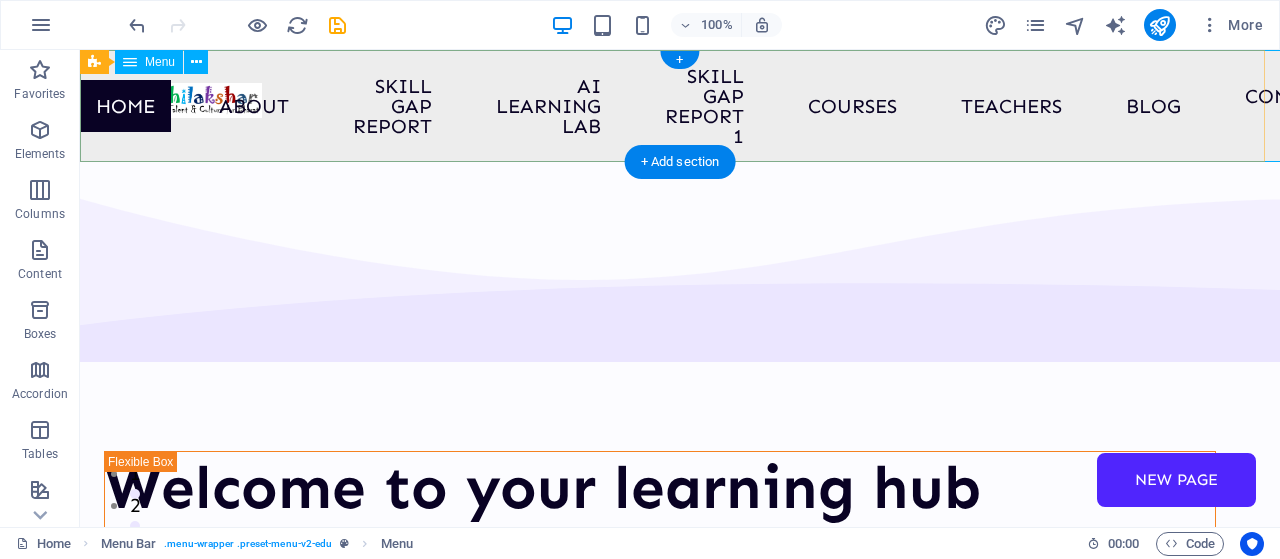 click on "Home About Skill Gap Report AI Learning Lab Skill Gap Report 1 Courses Teachers Blog Contact Us New page" at bounding box center (680, 106) 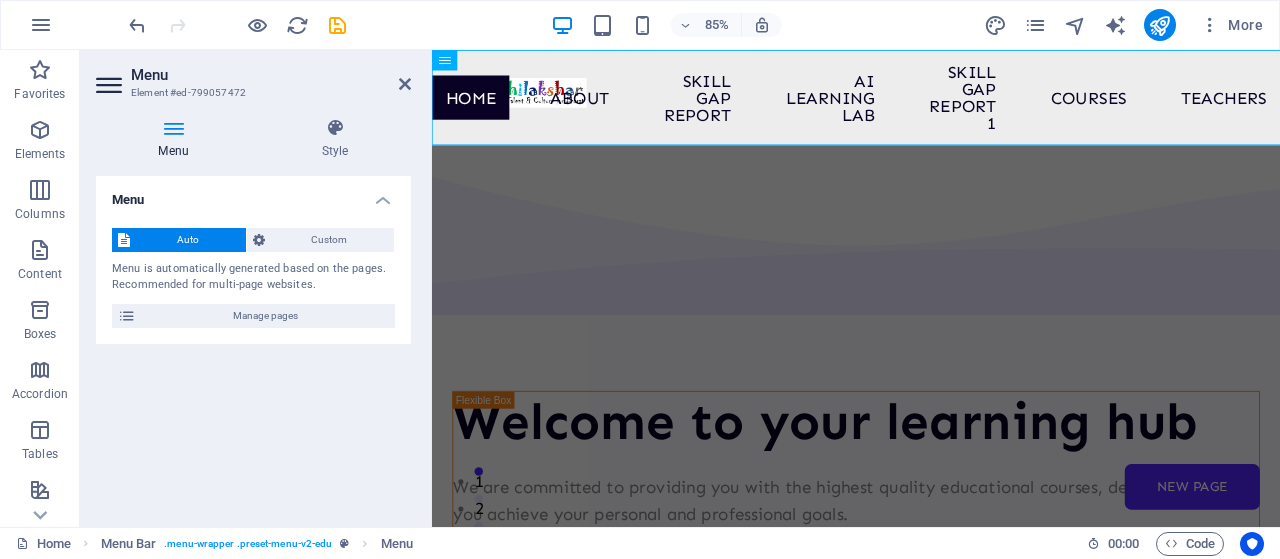 click at bounding box center [173, 128] 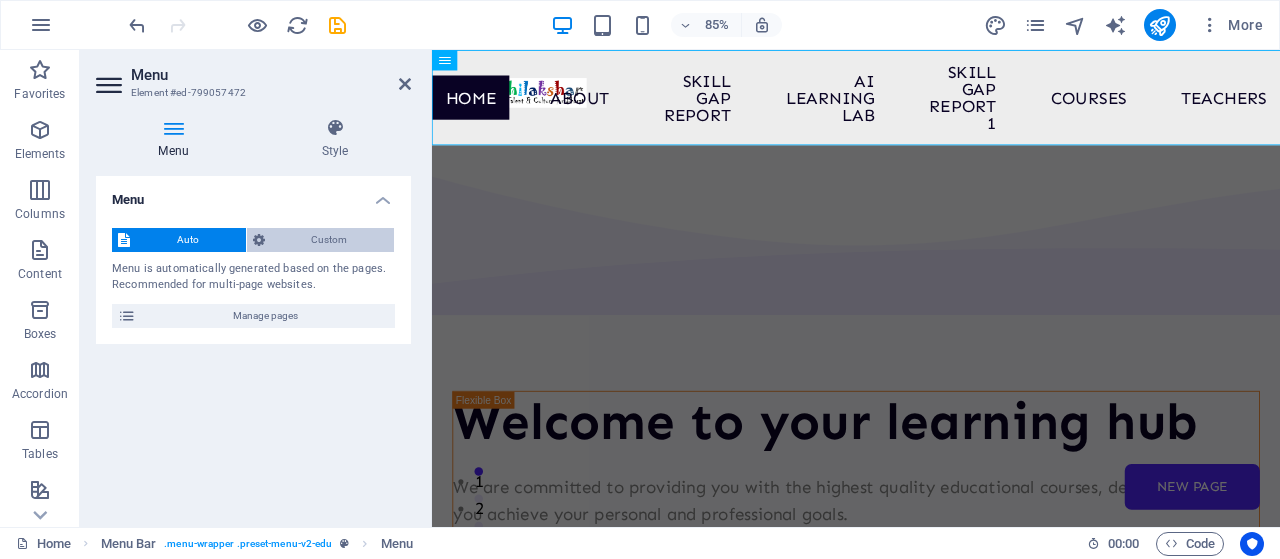 click on "Custom" at bounding box center (330, 240) 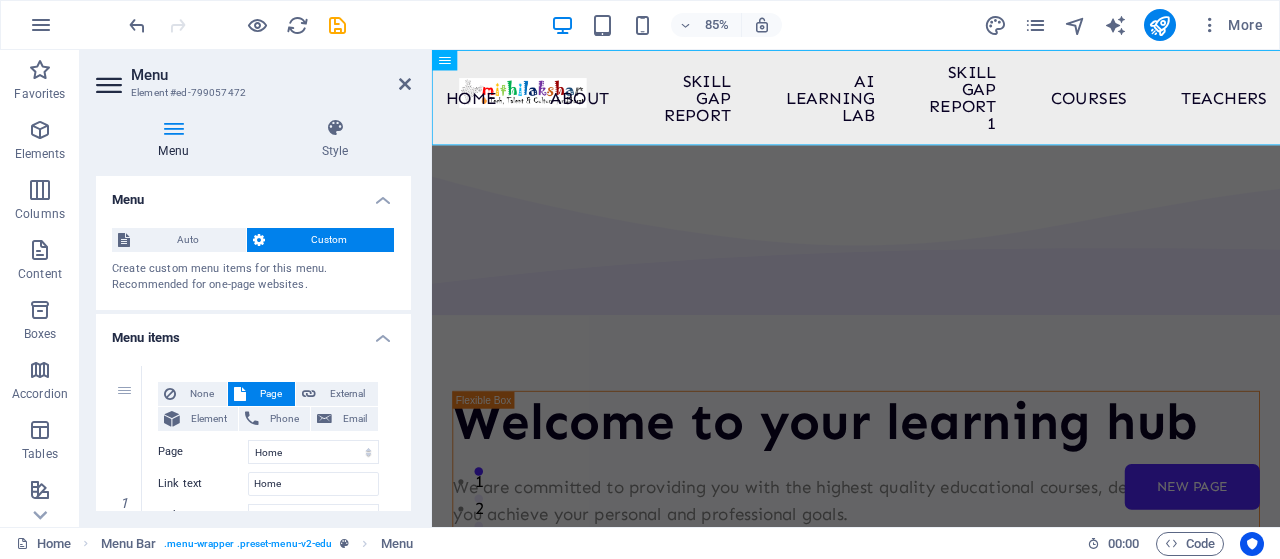 drag, startPoint x: 406, startPoint y: 191, endPoint x: 406, endPoint y: 207, distance: 16 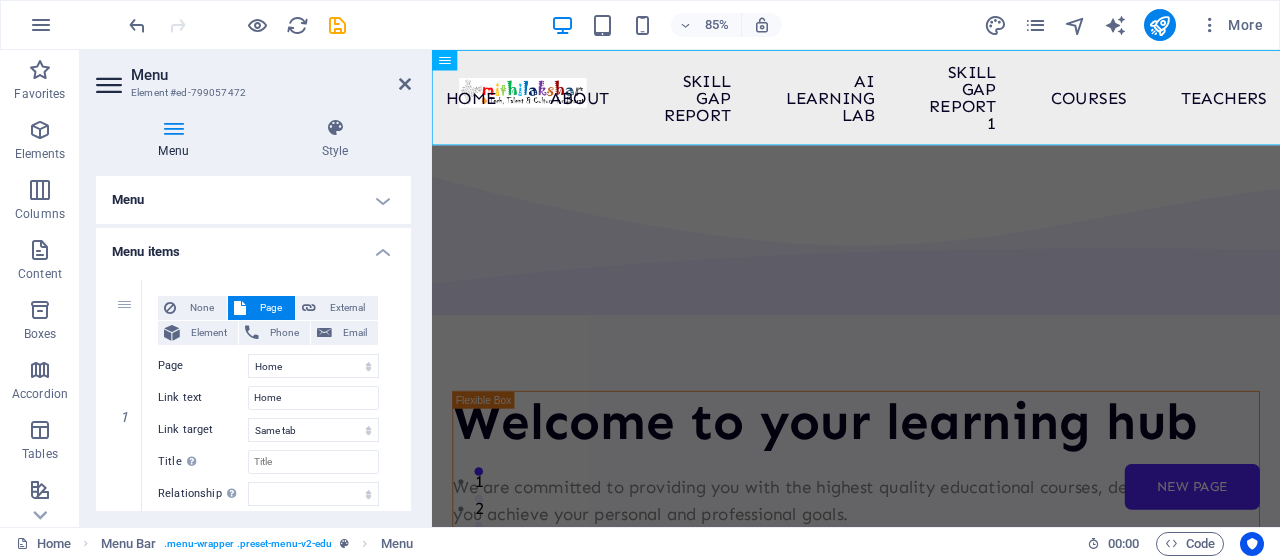 click on "Menu Style Menu Auto Custom Create custom menu items for this menu. Recommended for one-page websites. Manage pages Menu items 1 None Page External Element Phone Email Page Home About Skill Gap Report AI Learning Lab Skill Gap Report 1 Courses Teachers Blog Contact Us Legal Notice Privacy New page Element
URL / Phone Email Link text Home Link target New tab Same tab Overlay Title Additional link description, should not be the same as the link text. The title is most often shown as a tooltip text when the mouse moves over the element. Leave empty if uncertain. Relationship Sets the  relationship of this link to the link target . For example, the value "nofollow" instructs search engines not to follow the link. Can be left empty. alternate author bookmark external help license next nofollow noreferrer noopener prev search tag Button Design None Default Primary Secondary 2 None Page External Element Phone Email Page Home About Skill Gap Report AI Learning Lab Skill Gap Report 1 Courses 3" at bounding box center [253, 314] 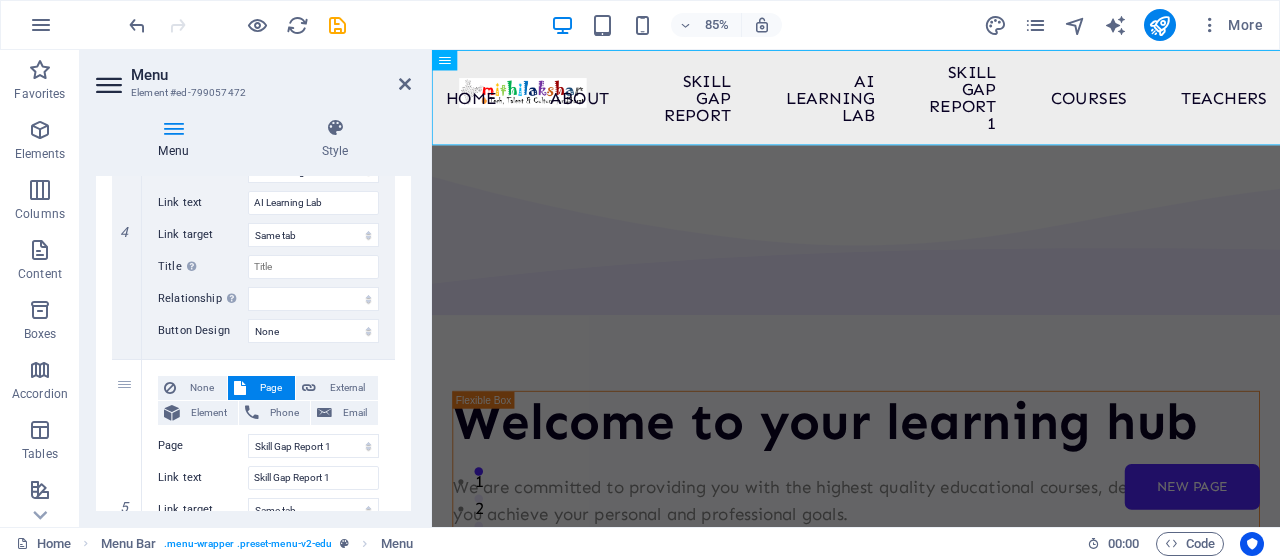 scroll, scrollTop: 1026, scrollLeft: 0, axis: vertical 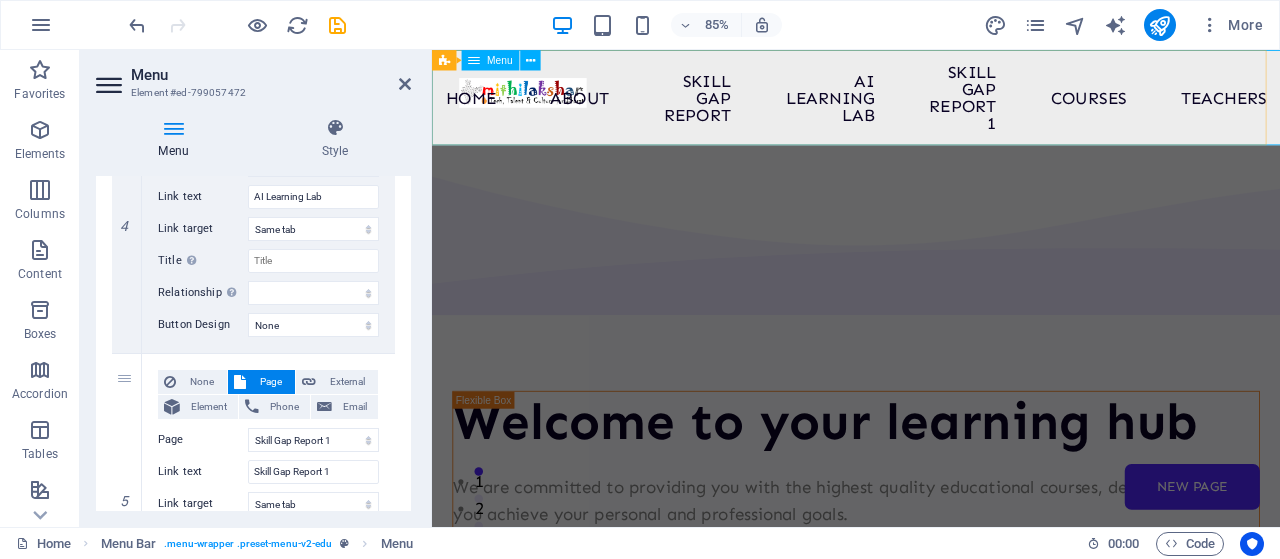 click on "Home About Skill Gap Report AI Learning Lab Skill Gap Report 1 Courses Teachers Blog Contact Us New page" at bounding box center [931, 106] 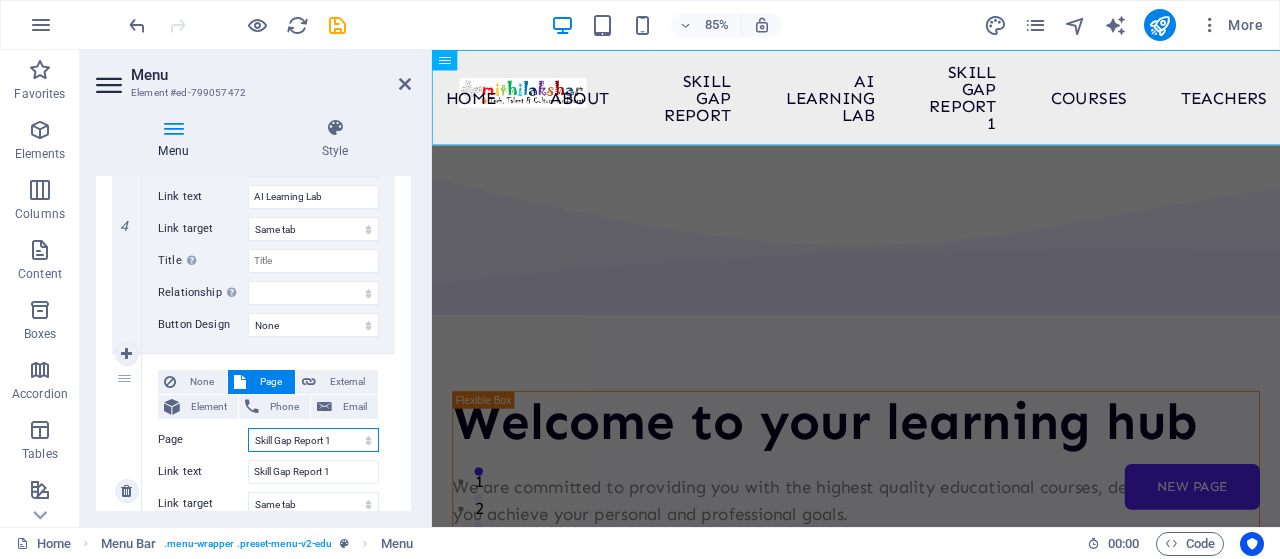 click on "Home About Skill Gap Report AI Learning Lab Skill Gap Report 1 Courses Teachers Blog Contact Us Legal Notice Privacy New page" at bounding box center [313, 440] 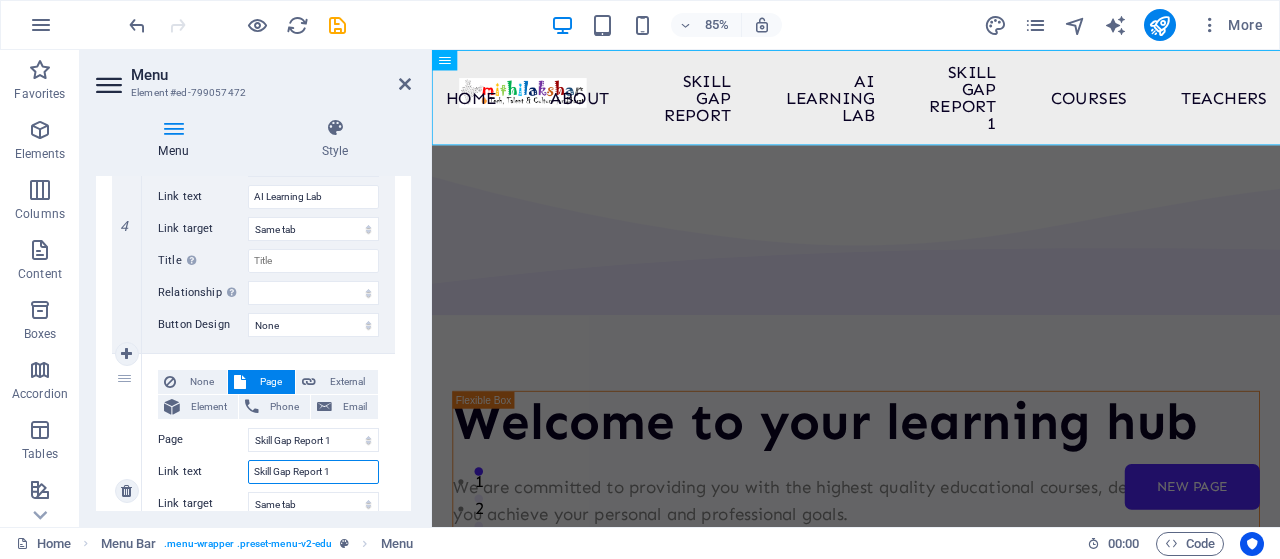 click on "Skill Gap Report 1" at bounding box center (313, 472) 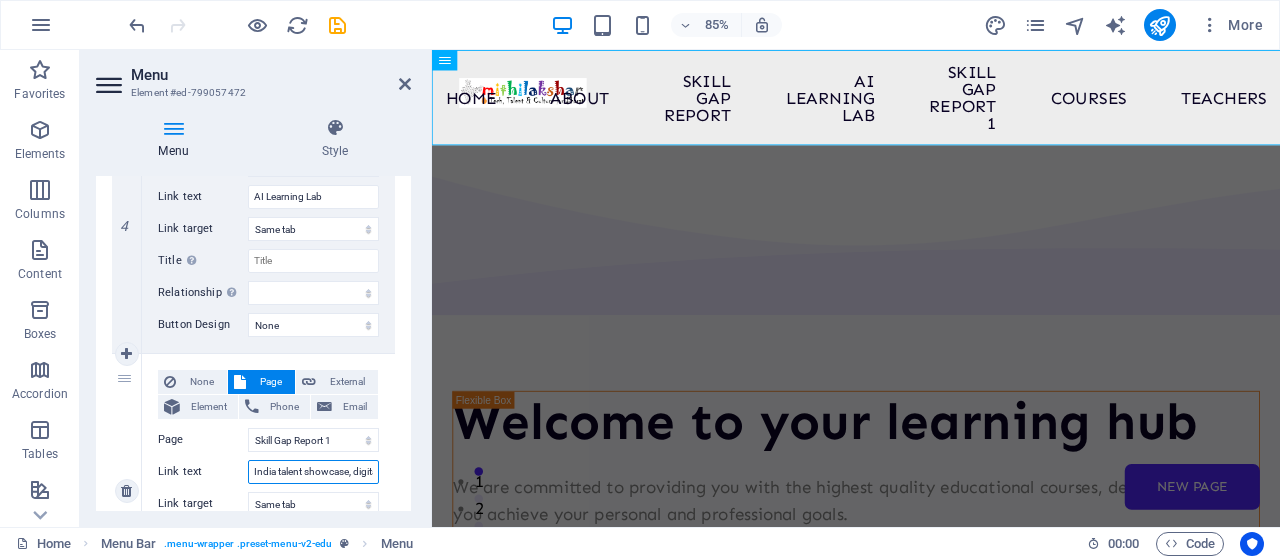 scroll, scrollTop: 0, scrollLeft: 446, axis: horizontal 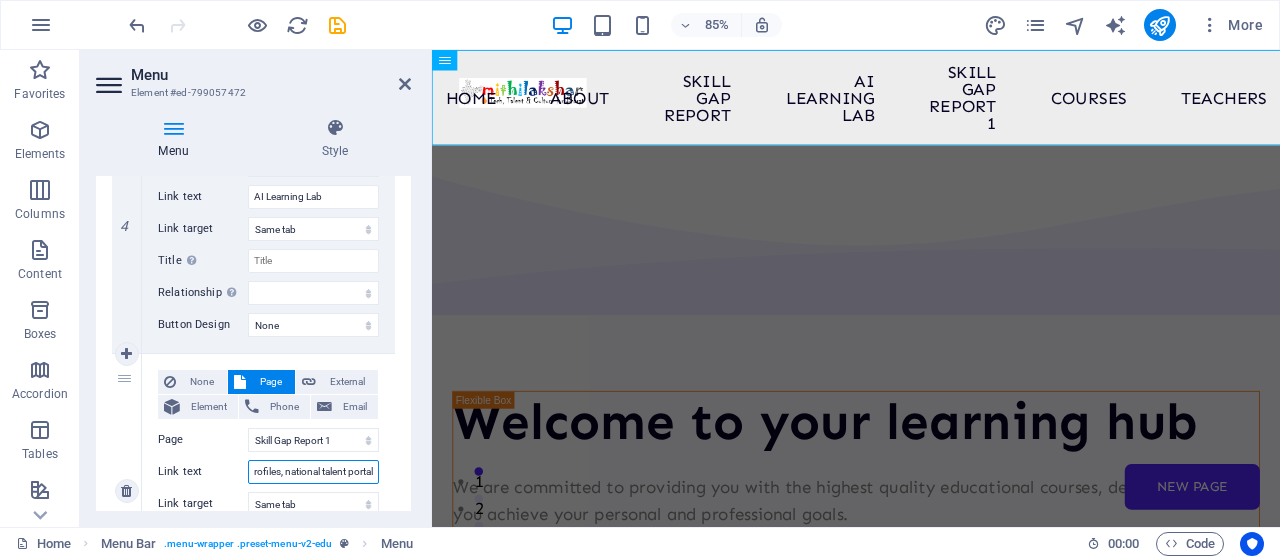 select 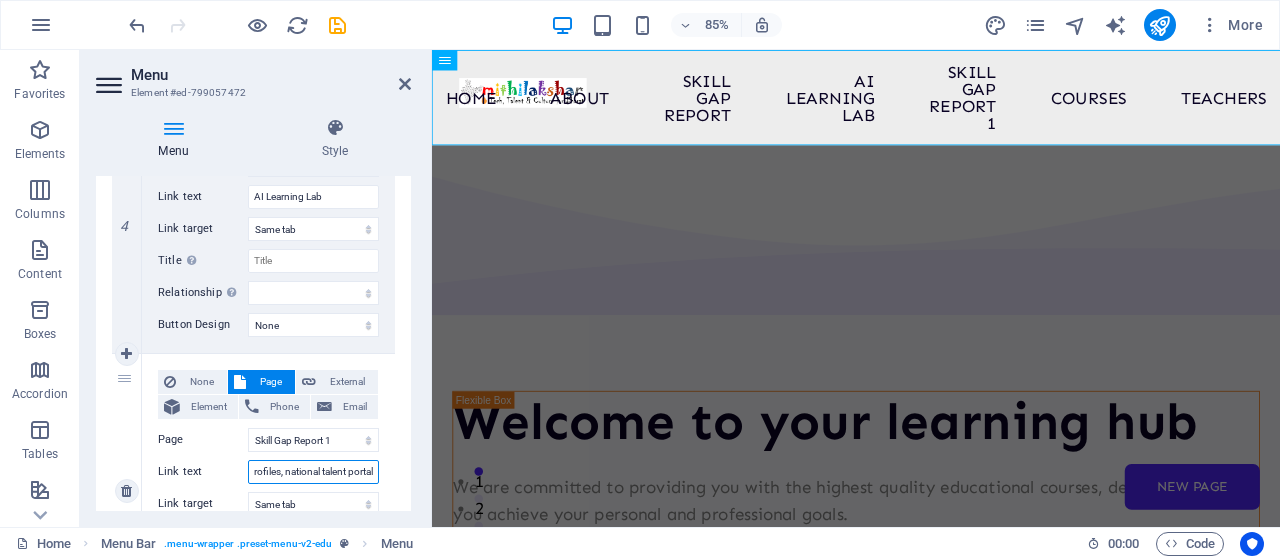 select 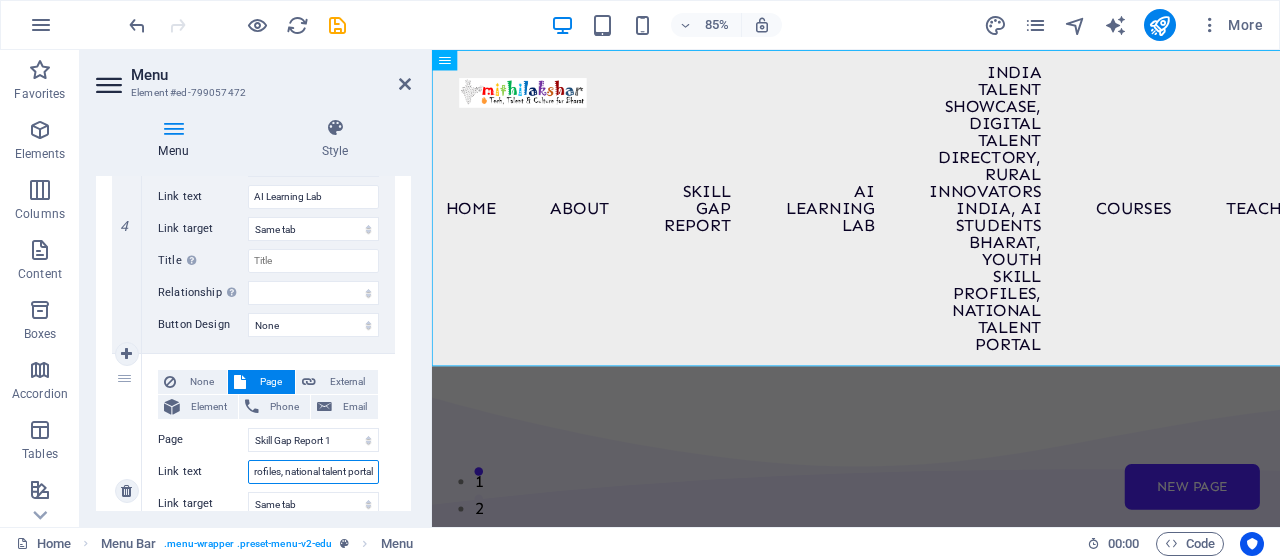 type 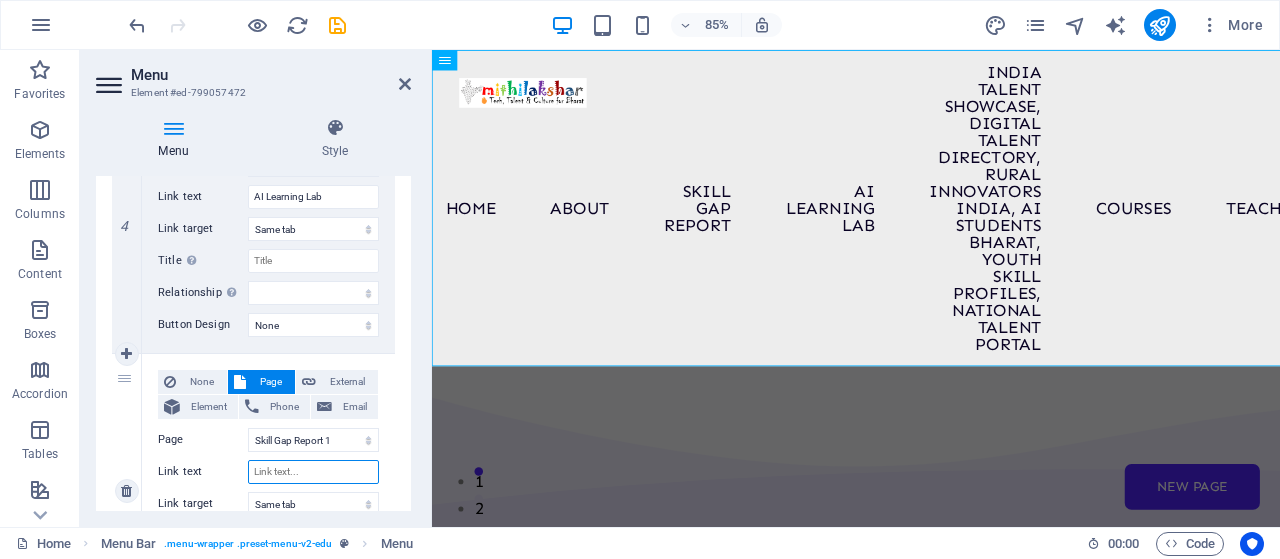 select 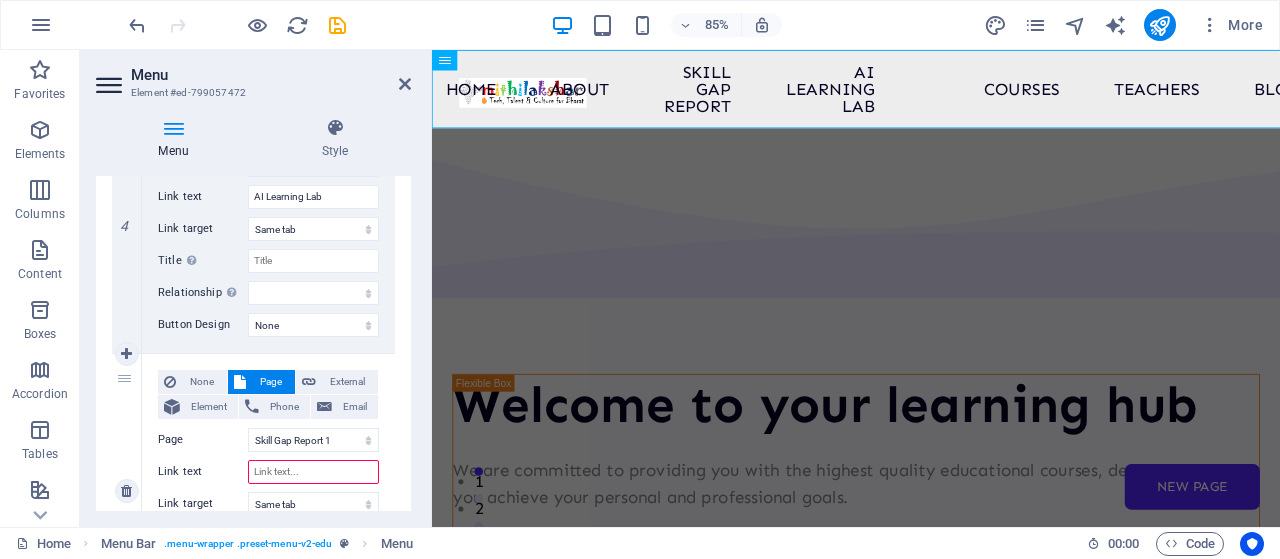 type 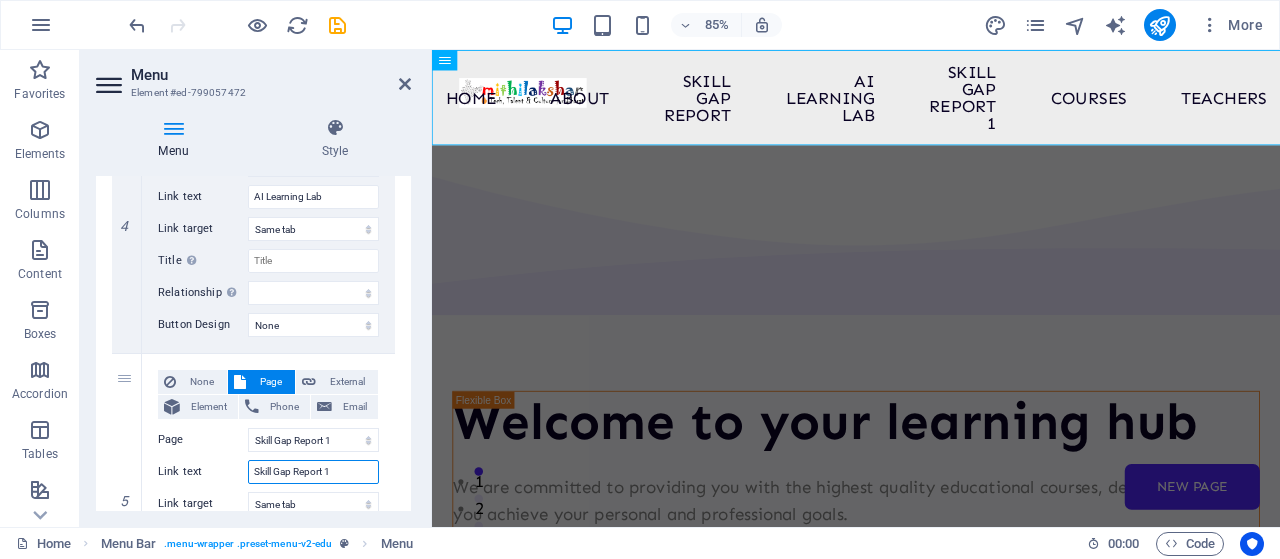 paste on "Talent Directory" 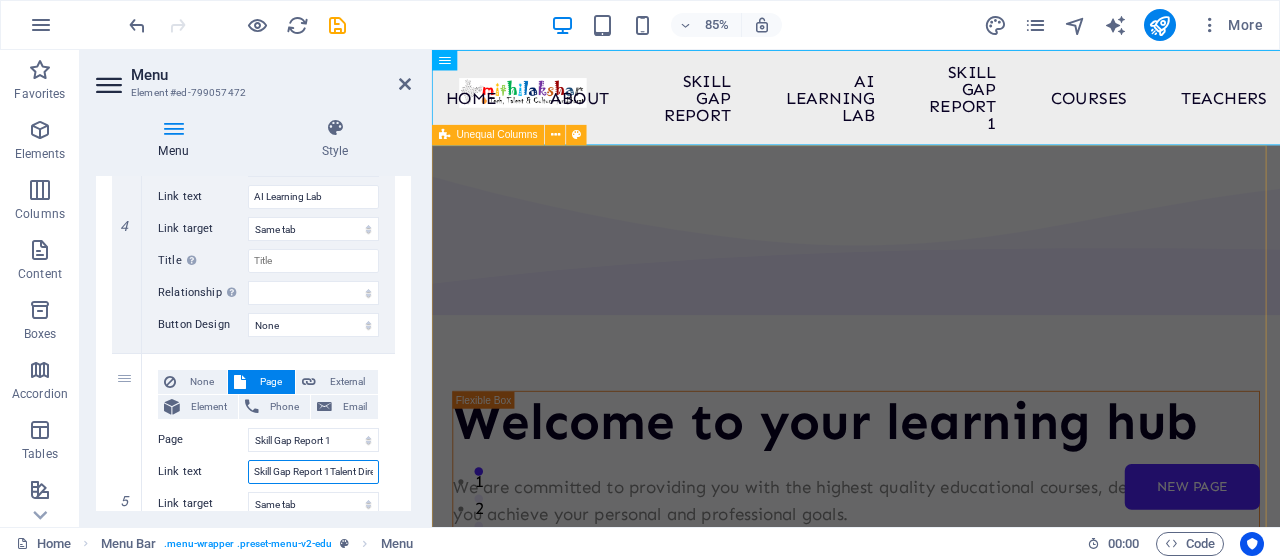scroll, scrollTop: 0, scrollLeft: 32, axis: horizontal 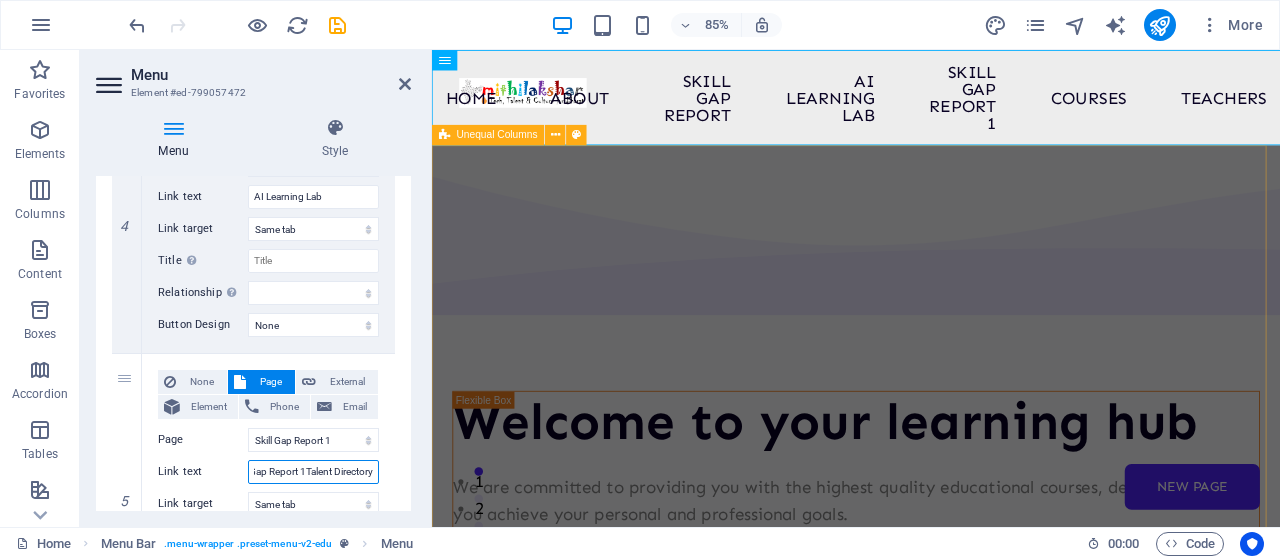 select 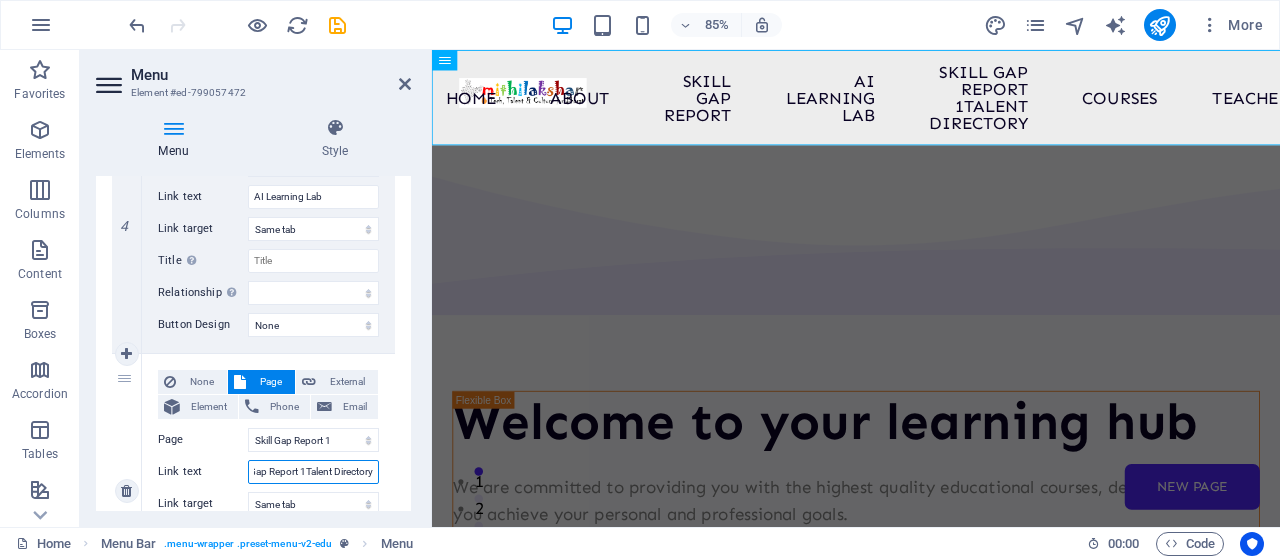 click on "Skill Gap Report 1Talent Directory" at bounding box center (313, 472) 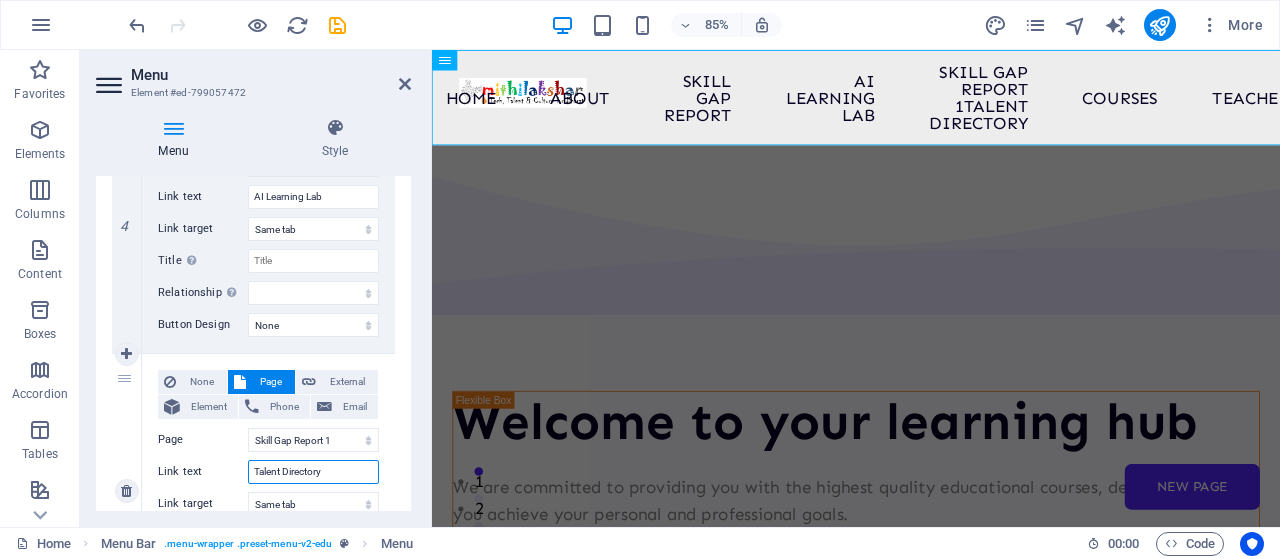 scroll, scrollTop: 0, scrollLeft: 0, axis: both 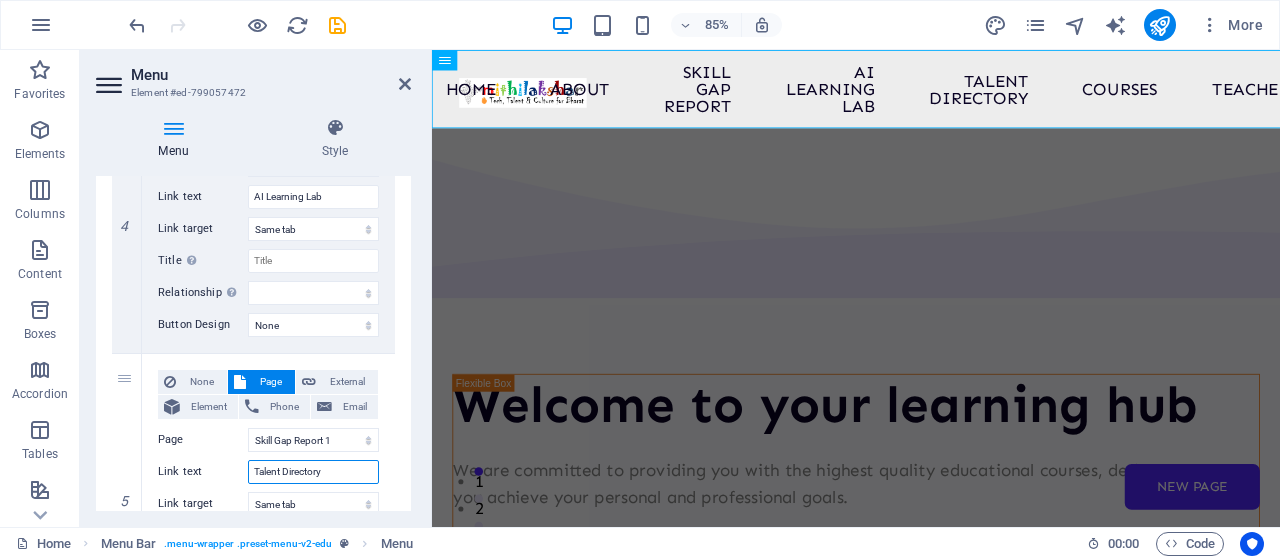 type on "Talent Directory" 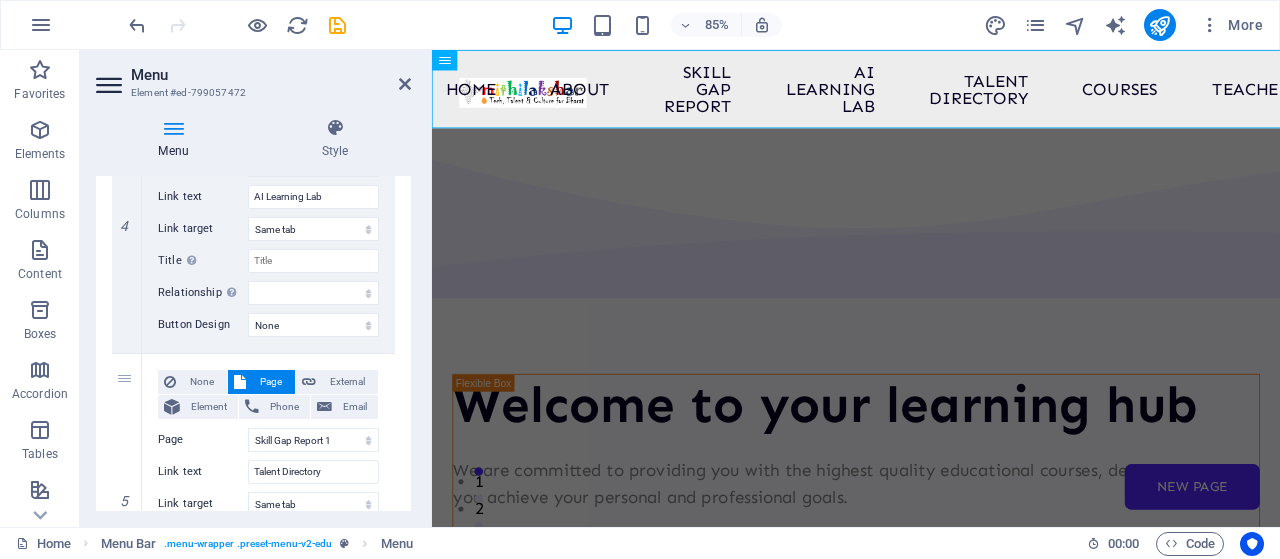 click on "1 None Page External Element Phone Email Page Home About Skill Gap Report AI Learning Lab Skill Gap Report 1 Courses Teachers Blog Contact Us Legal Notice Privacy New page Element
URL / Phone Email Link text Home Link target New tab Same tab Overlay Title Additional link description, should not be the same as the link text. The title is most often shown as a tooltip text when the mouse moves over the element. Leave empty if uncertain. Relationship Sets the  relationship of this link to the link target . For example, the value "nofollow" instructs search engines not to follow the link. Can be left empty. alternate author bookmark external help license next nofollow noreferrer noopener prev search tag Button Design None Default Primary Secondary 2 None Page External Element Phone Email Page Home About Skill Gap Report AI Learning Lab Skill Gap Report 1 Courses Teachers Blog Contact Us Legal Notice Privacy New page Element
URL /about Phone Email Link text About tag" at bounding box center (253, 628) 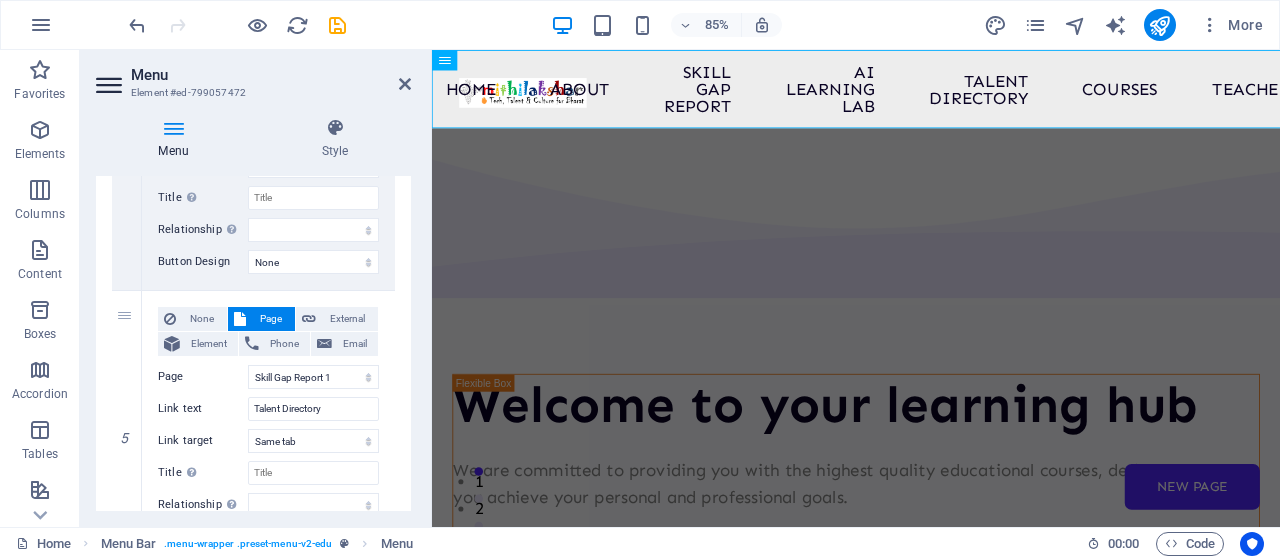 scroll, scrollTop: 1141, scrollLeft: 0, axis: vertical 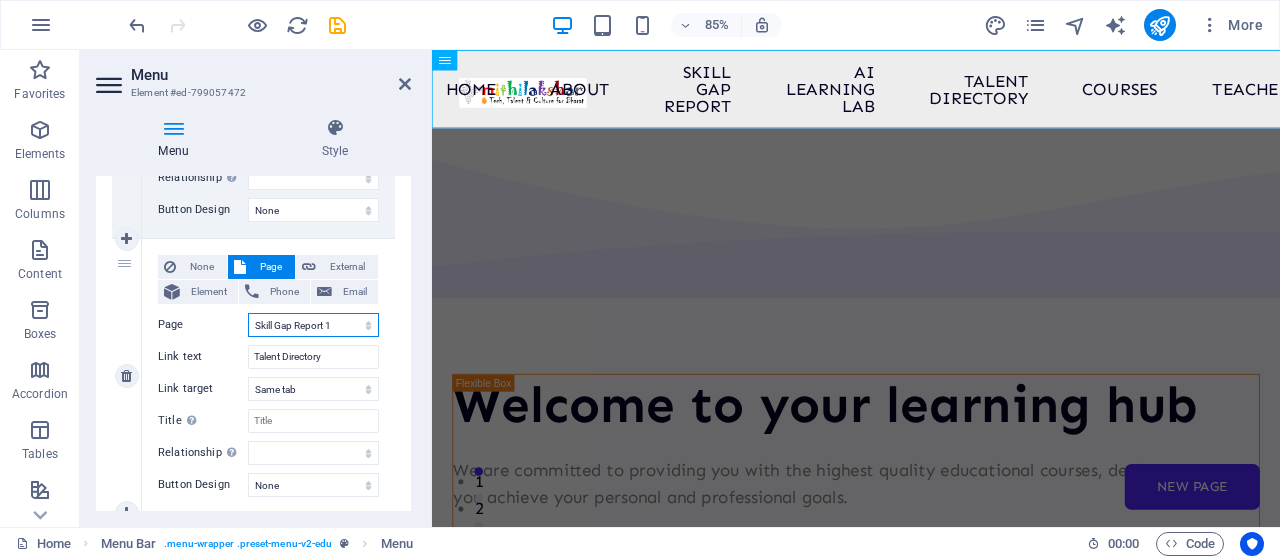 click on "Home About Skill Gap Report AI Learning Lab Skill Gap Report 1 Courses Teachers Blog Contact Us Legal Notice Privacy New page" at bounding box center (313, 325) 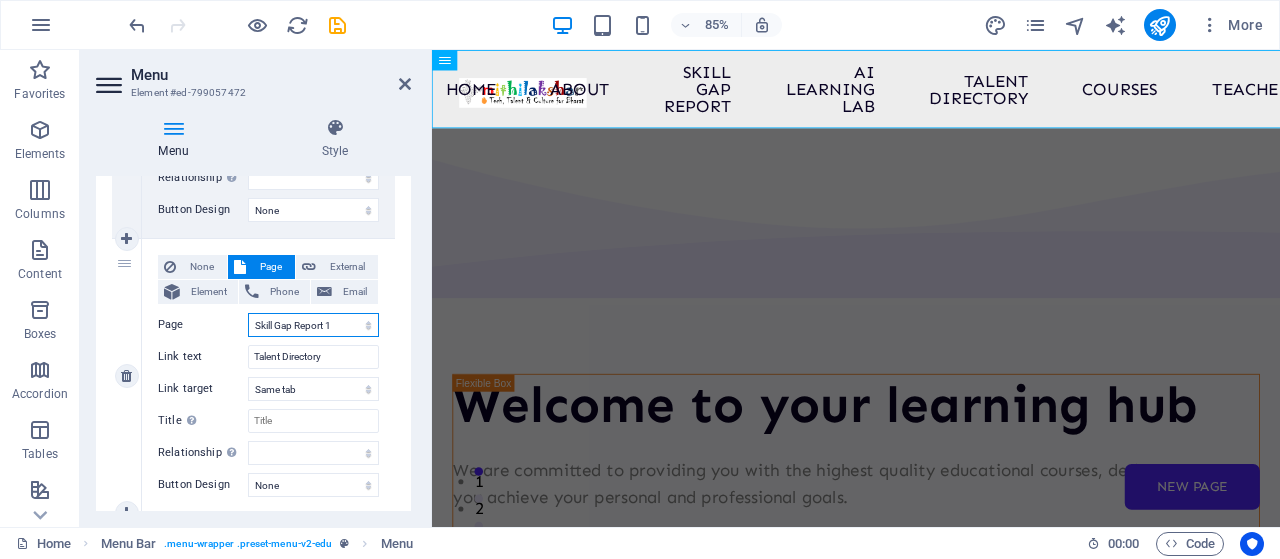 click on "Home About Skill Gap Report AI Learning Lab Skill Gap Report 1 Courses Teachers Blog Contact Us Legal Notice Privacy New page" at bounding box center (313, 325) 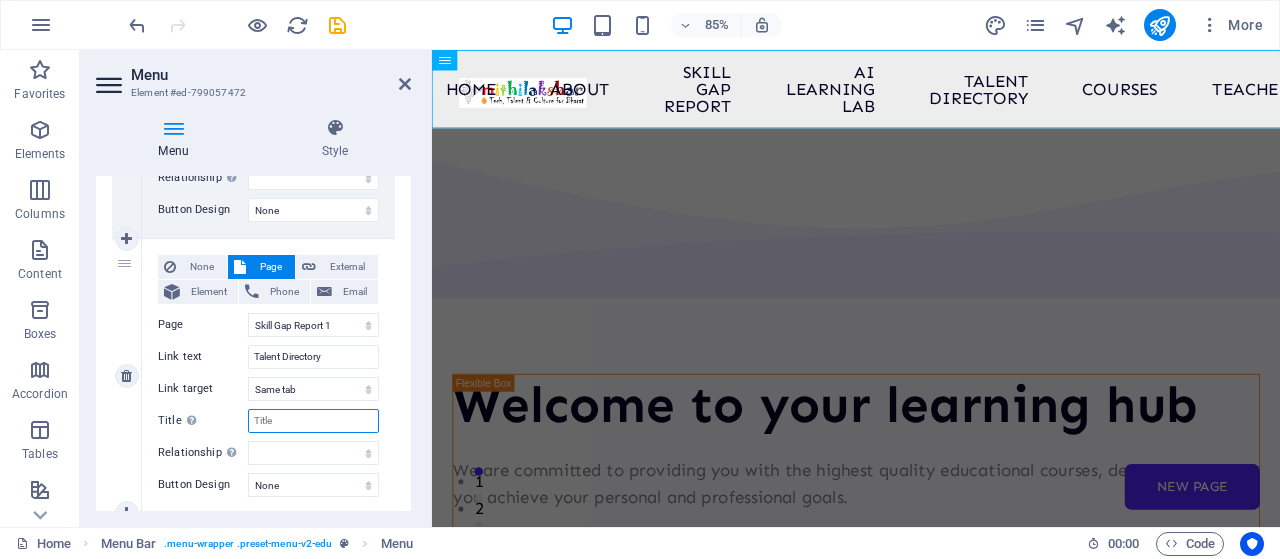 click on "Title Additional link description, should not be the same as the link text. The title is most often shown as a tooltip text when the mouse moves over the element. Leave empty if uncertain." at bounding box center [313, 421] 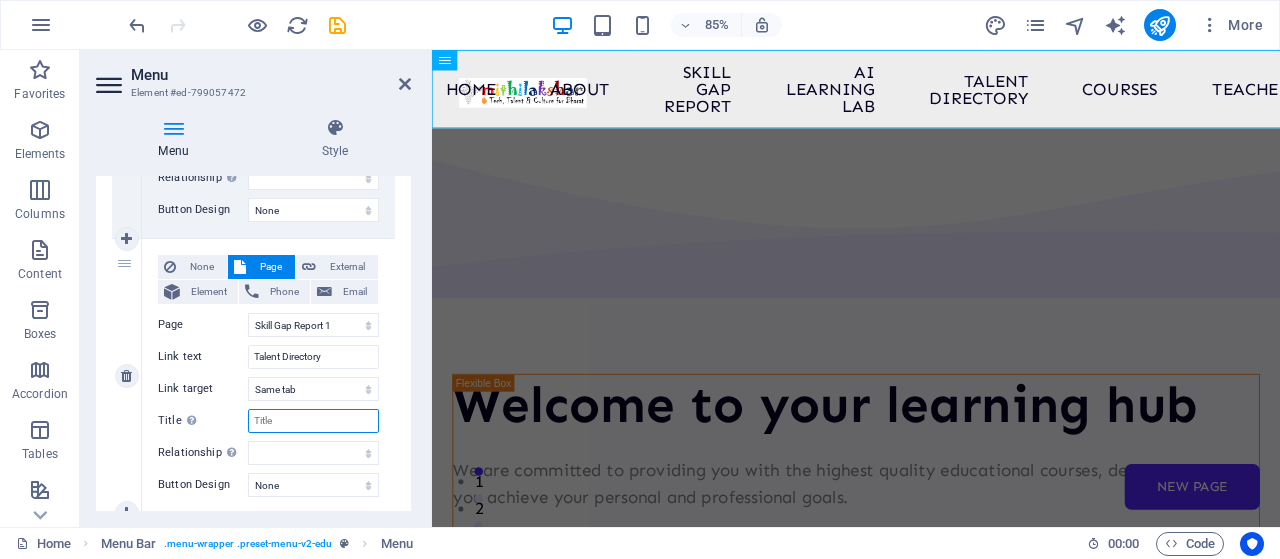 paste on "Talent Directory" 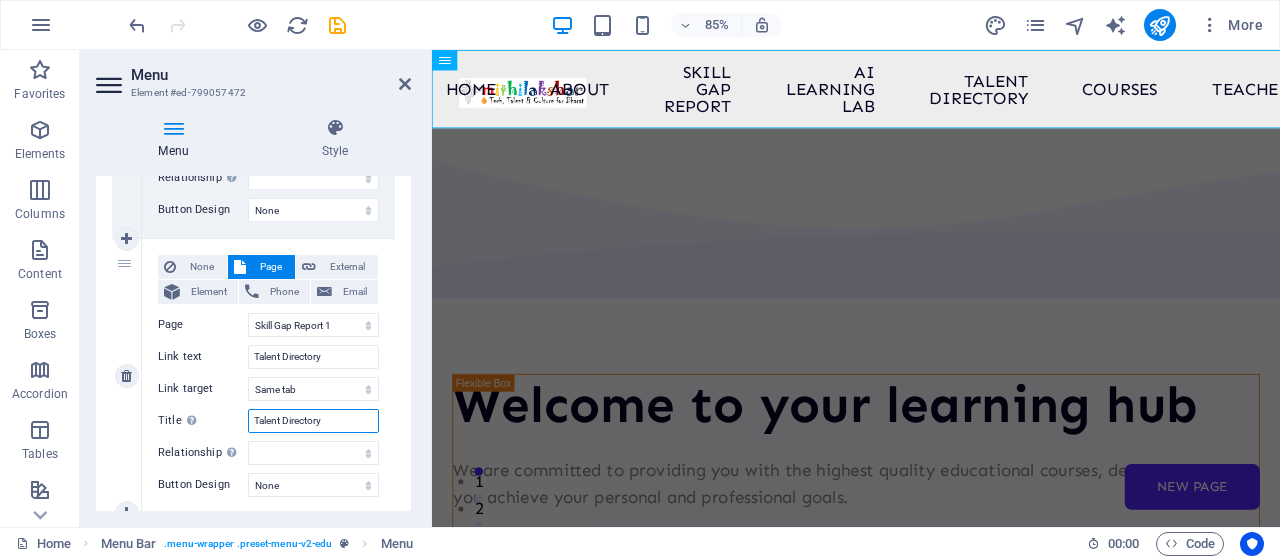 select 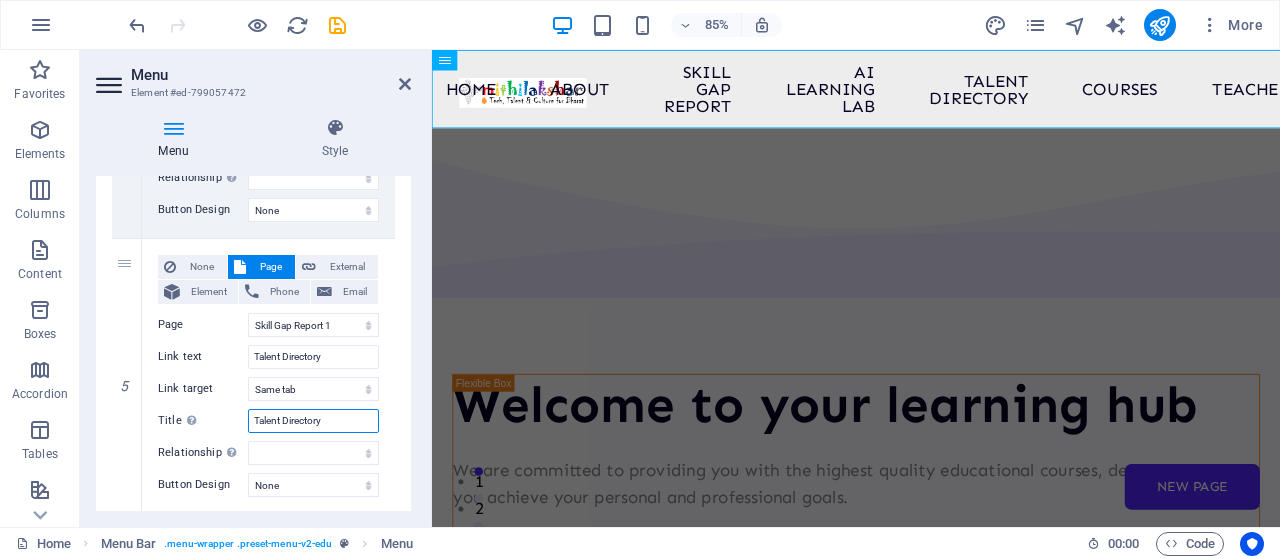 type on "Talent Directory" 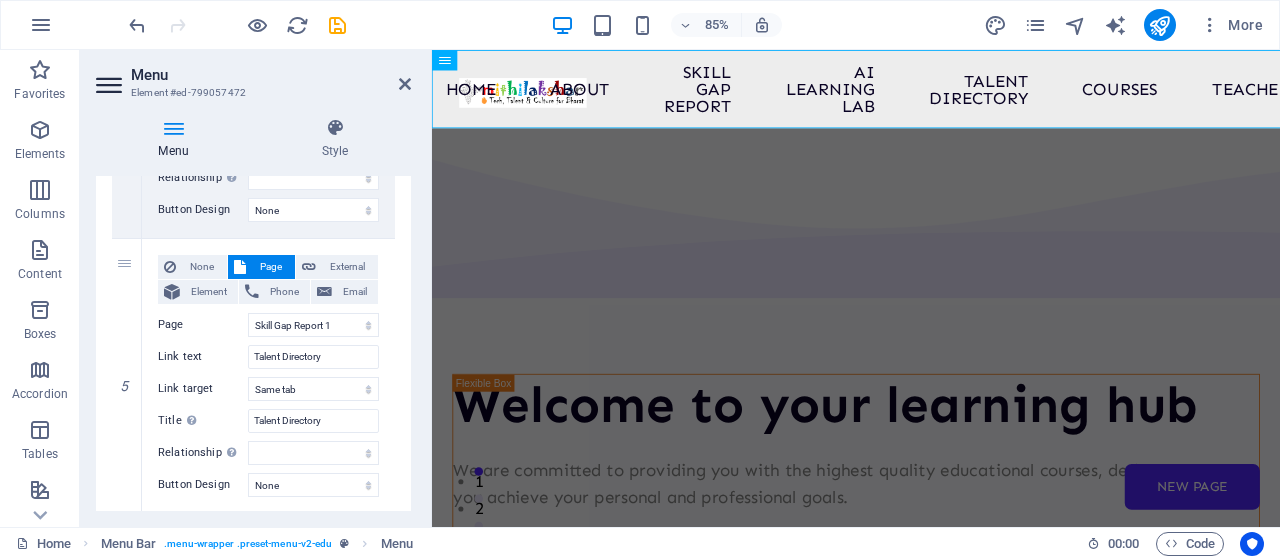 drag, startPoint x: 406, startPoint y: 337, endPoint x: 408, endPoint y: 357, distance: 20.09975 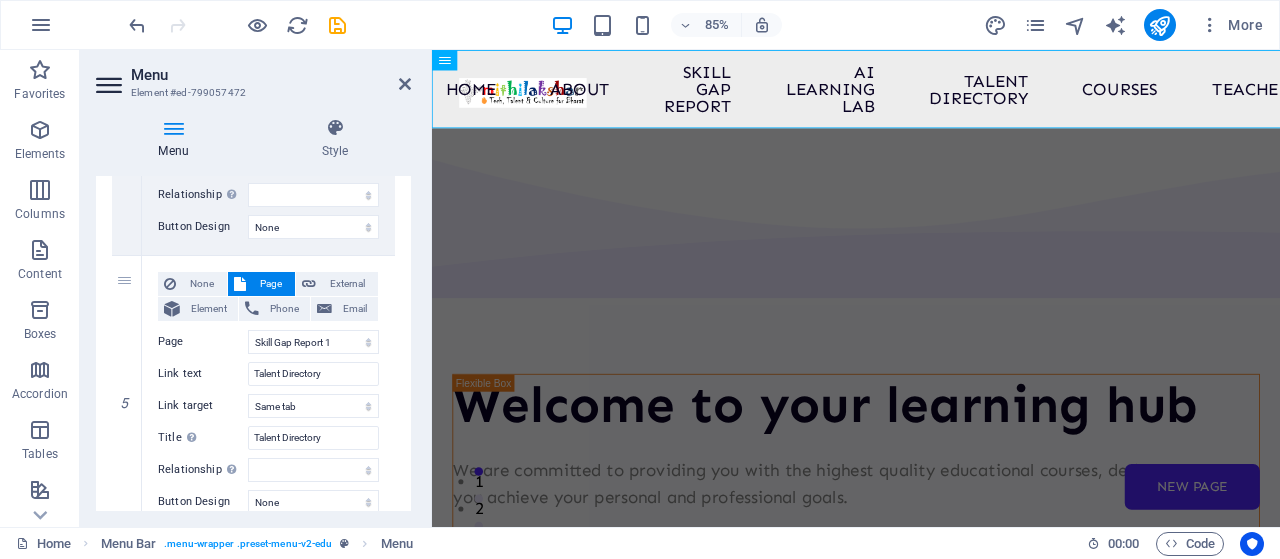 scroll, scrollTop: 1089, scrollLeft: 0, axis: vertical 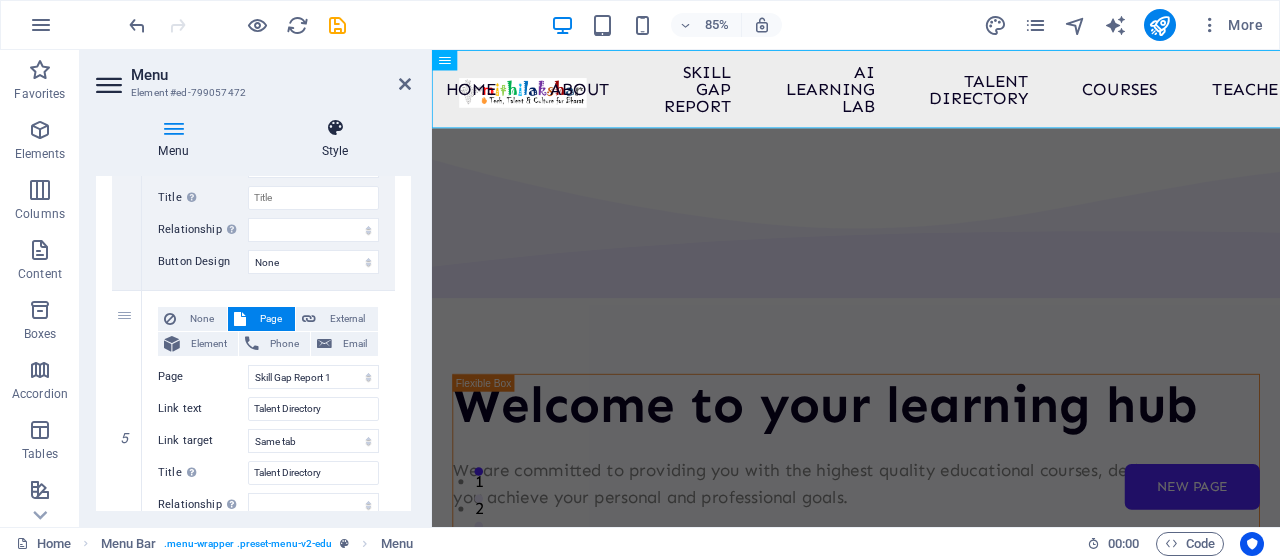 click at bounding box center [335, 128] 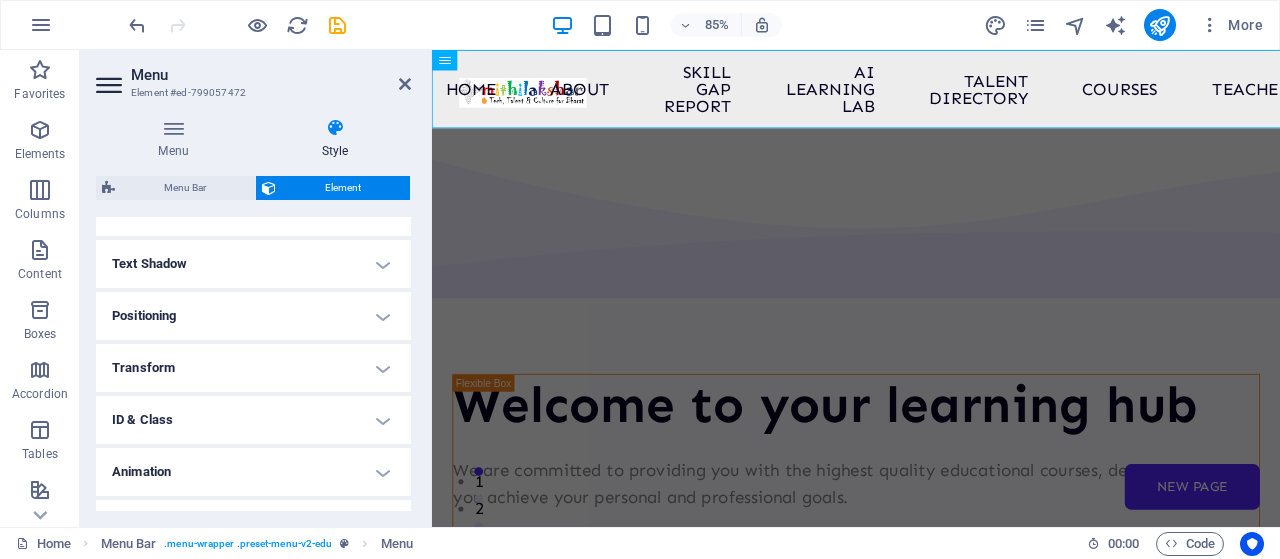 scroll, scrollTop: 0, scrollLeft: 0, axis: both 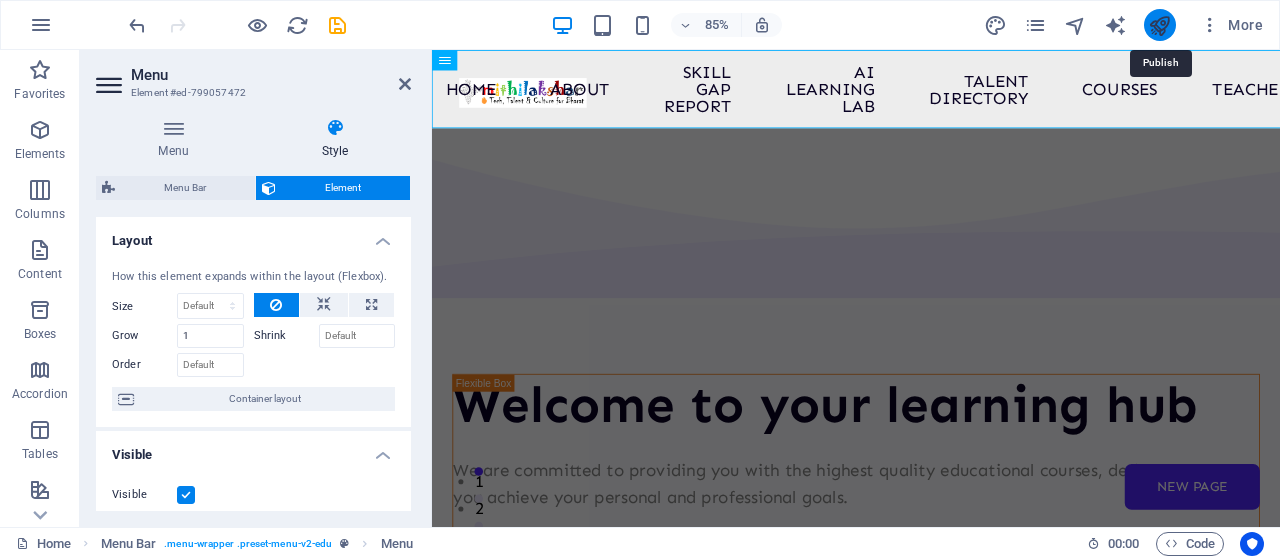 click at bounding box center [1159, 25] 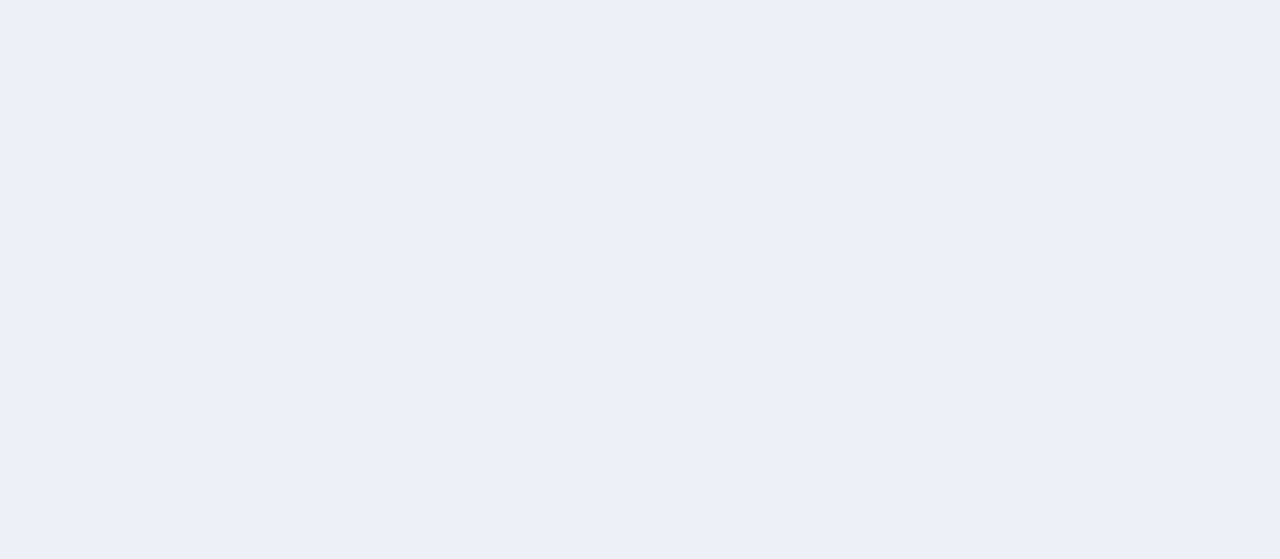 scroll, scrollTop: 0, scrollLeft: 0, axis: both 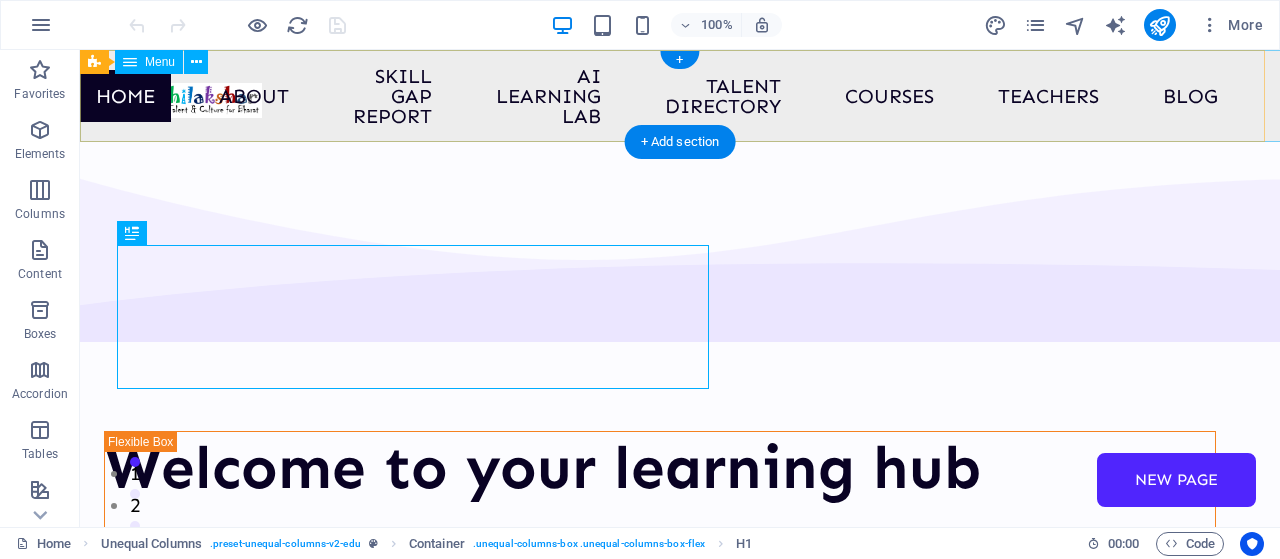 click on "Home About Skill Gap Report AI Learning Lab Talent Directory Courses Teachers Blog Contact Us New page" at bounding box center [680, 96] 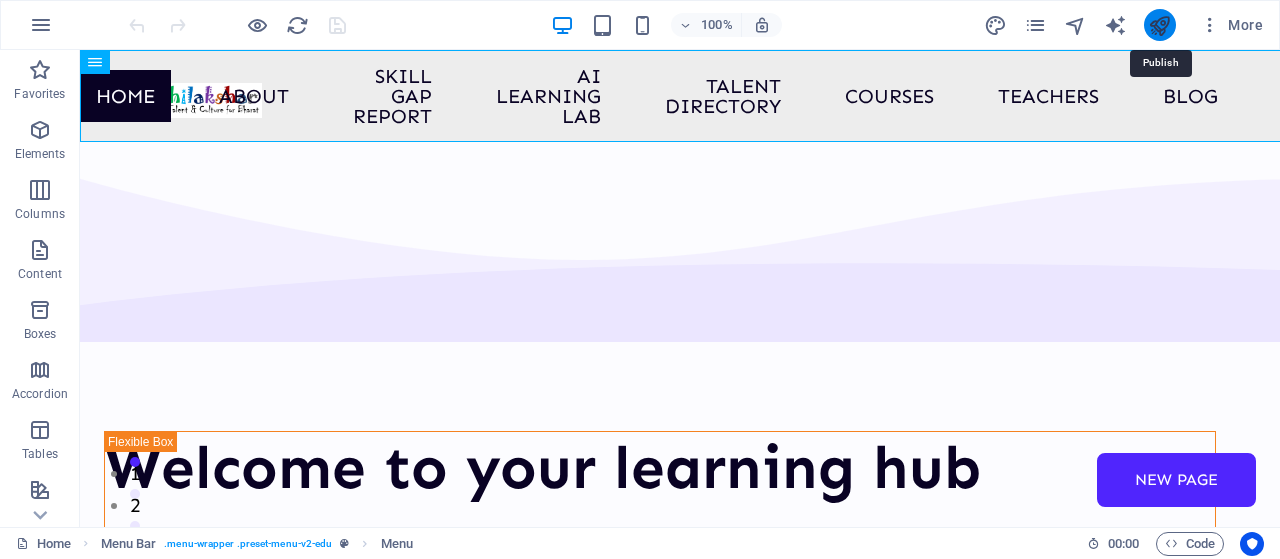 click at bounding box center [1159, 25] 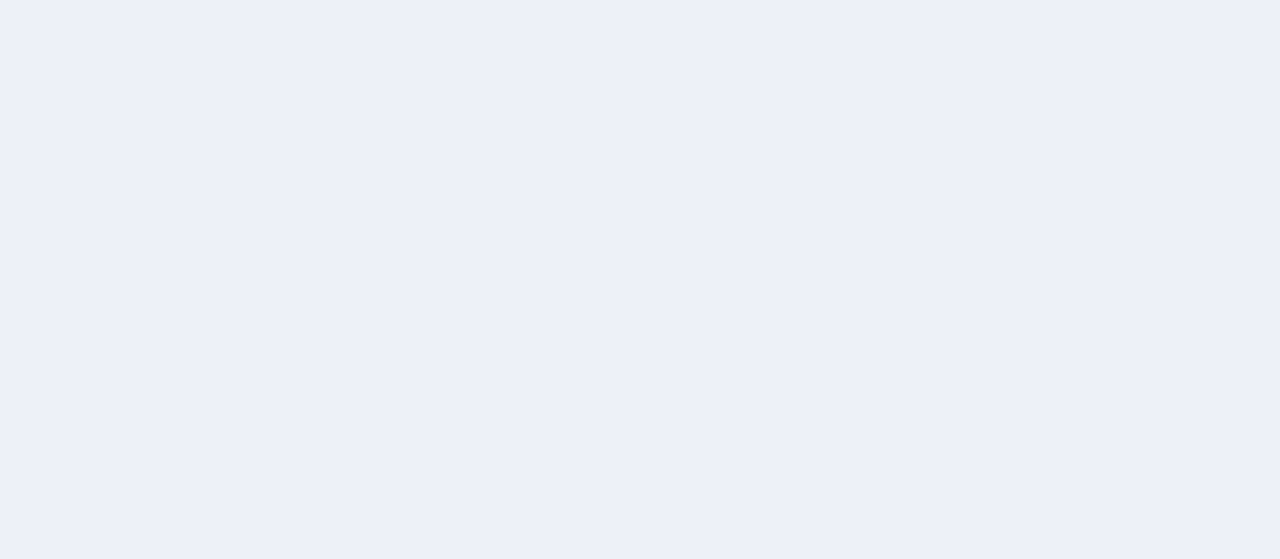 scroll, scrollTop: 0, scrollLeft: 0, axis: both 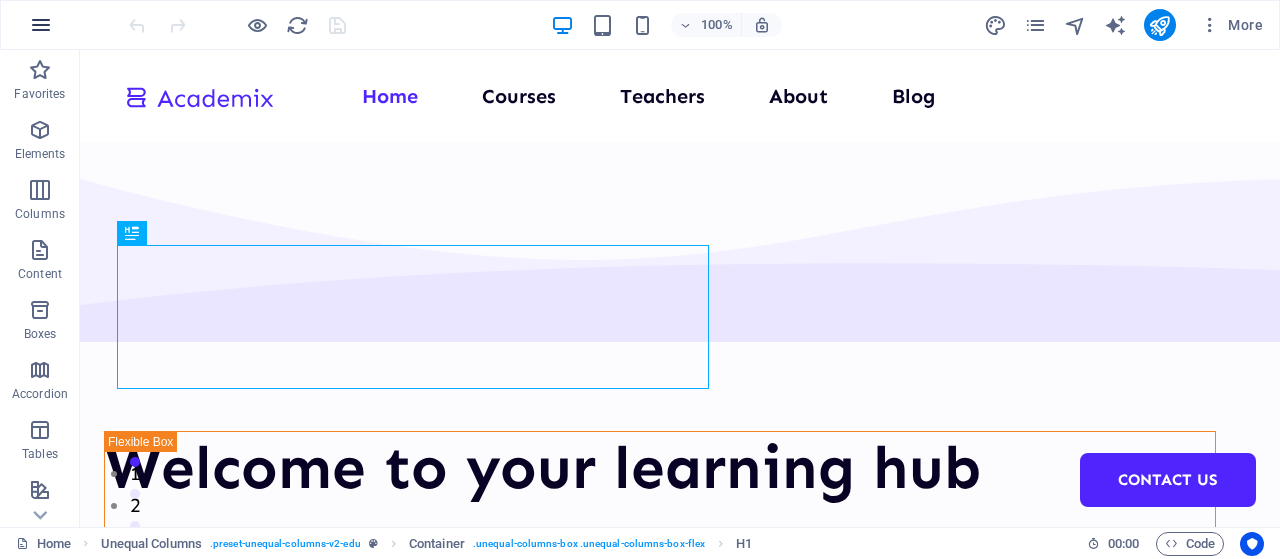 click at bounding box center [41, 25] 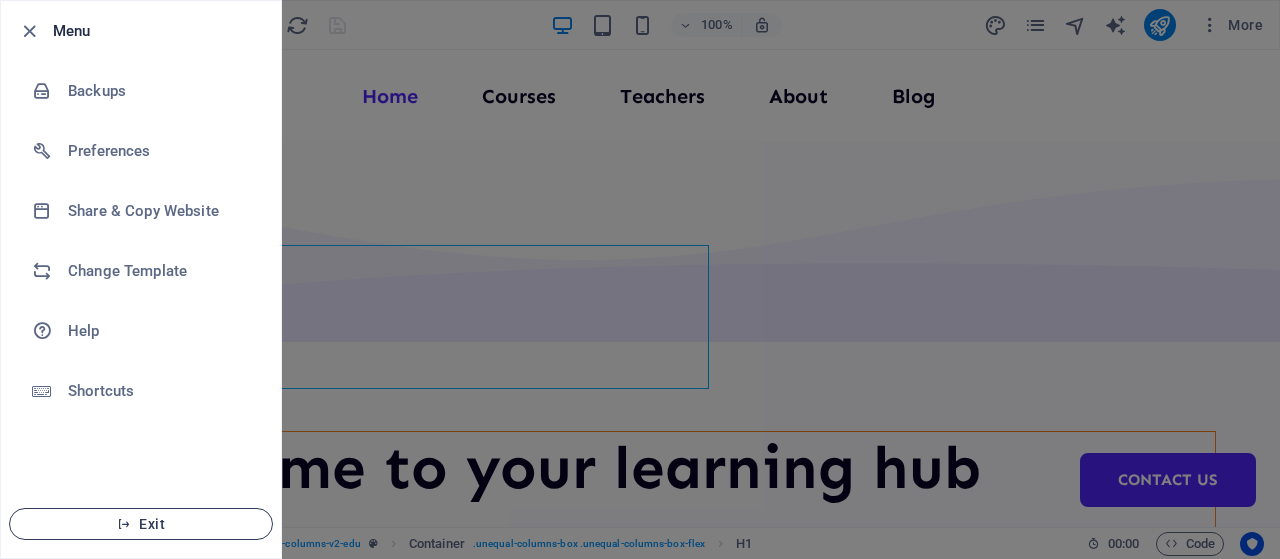 click on "Exit" at bounding box center (141, 524) 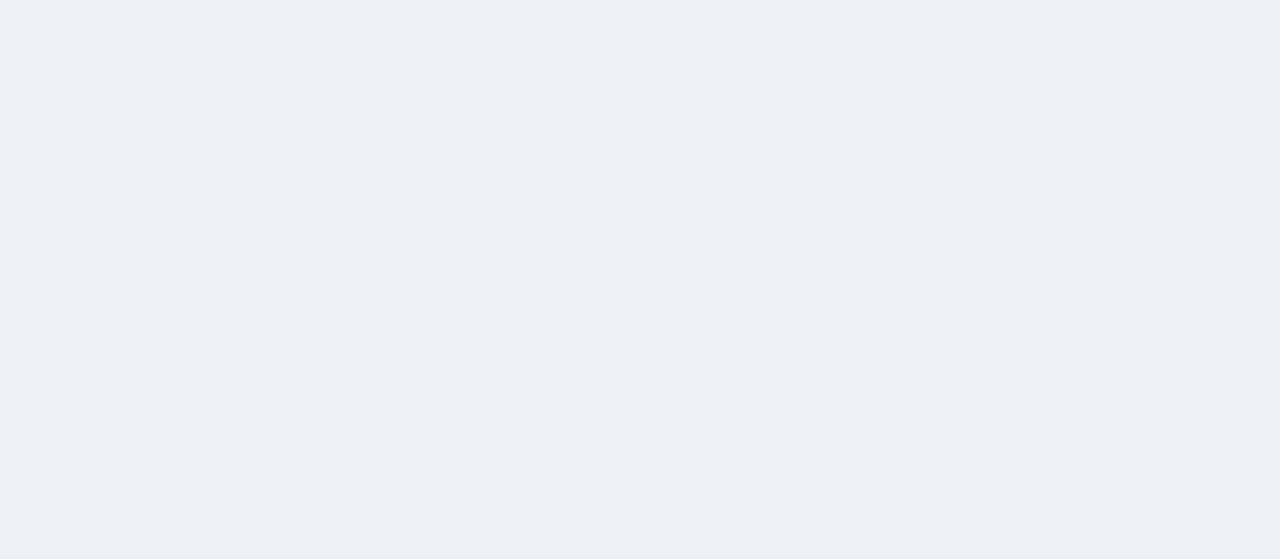 scroll, scrollTop: 0, scrollLeft: 0, axis: both 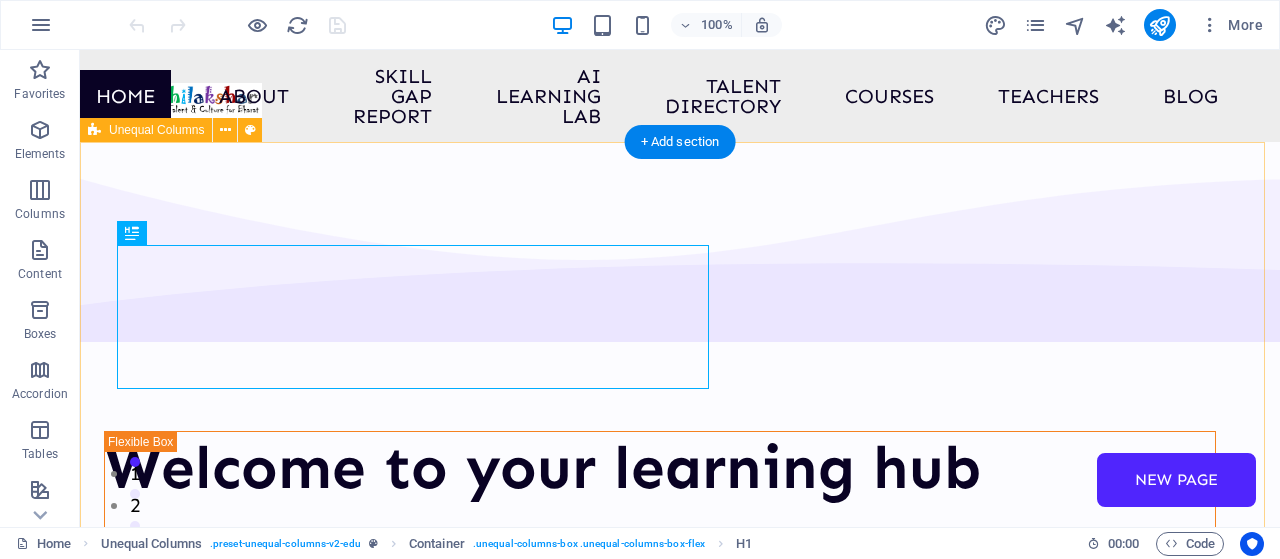click on "Welcome to your learning hub We are committed to providing you with the highest quality educational courses, designed to help you achieve your personal and professional goals. Courses About Us" at bounding box center [680, 777] 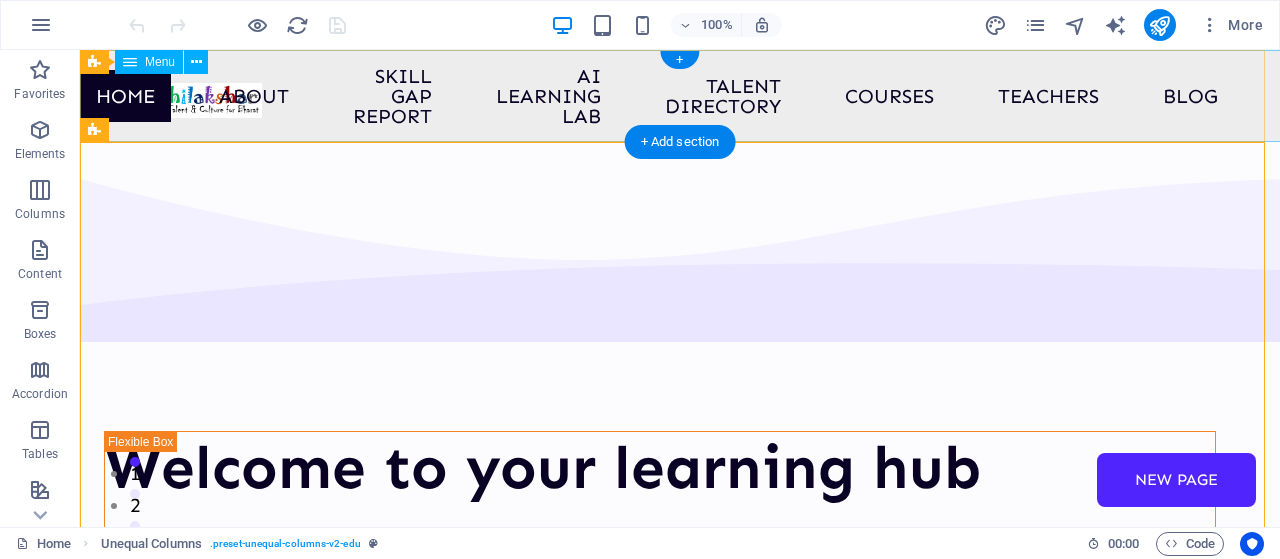 click on "Home About Skill Gap Report AI Learning Lab Talent Directory Courses Teachers Blog Contact Us New page" at bounding box center [680, 96] 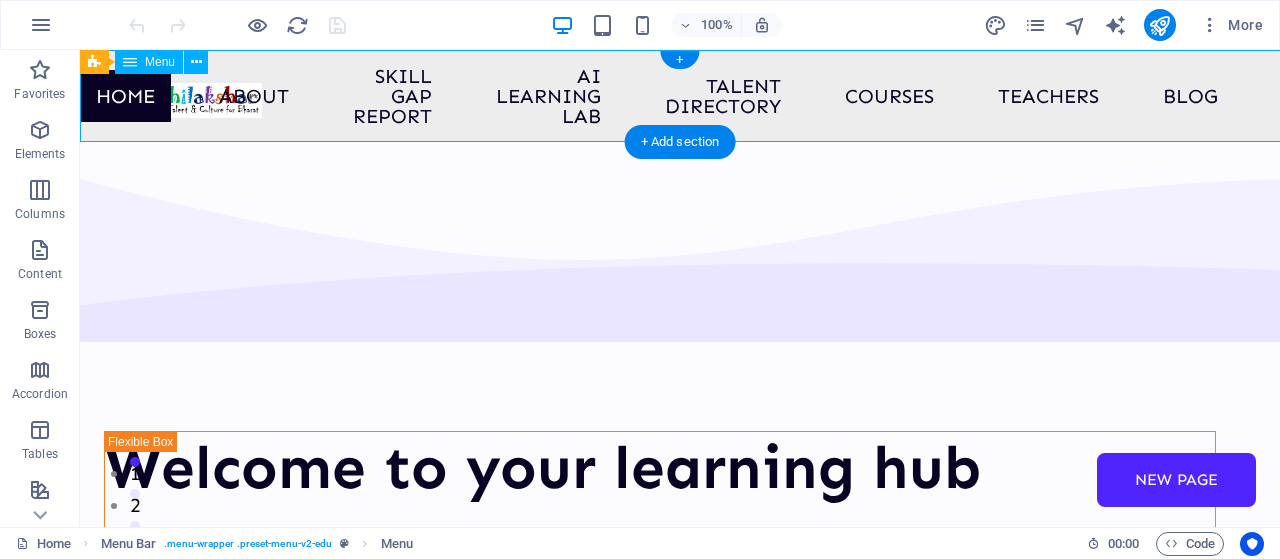 click on "Home About Skill Gap Report AI Learning Lab Talent Directory Courses Teachers Blog Contact Us New page" at bounding box center (680, 96) 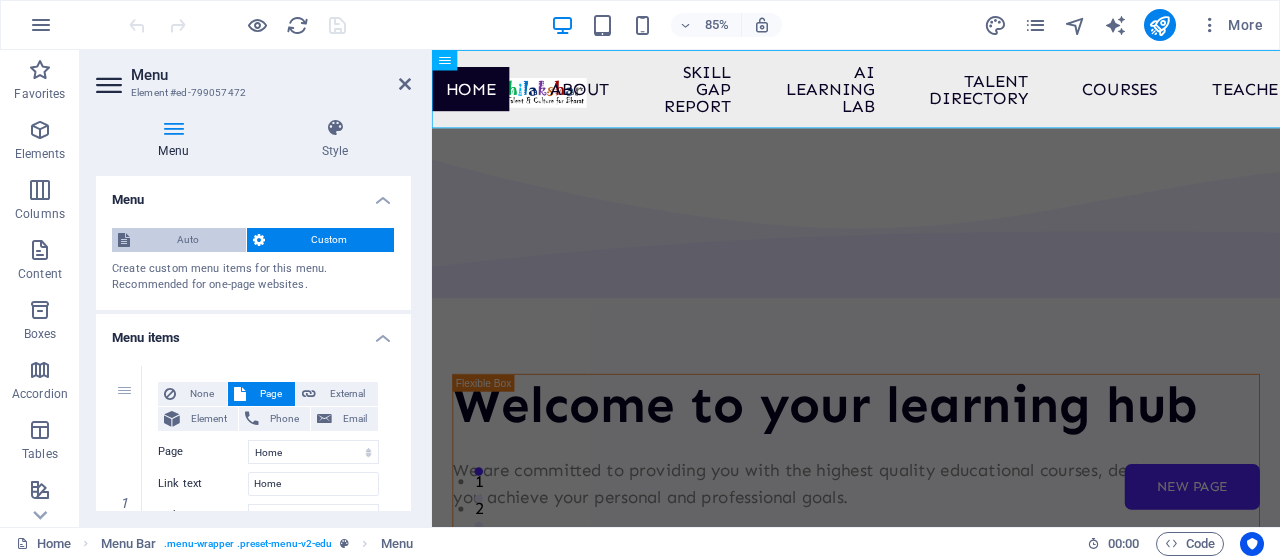 click on "Auto" at bounding box center (188, 240) 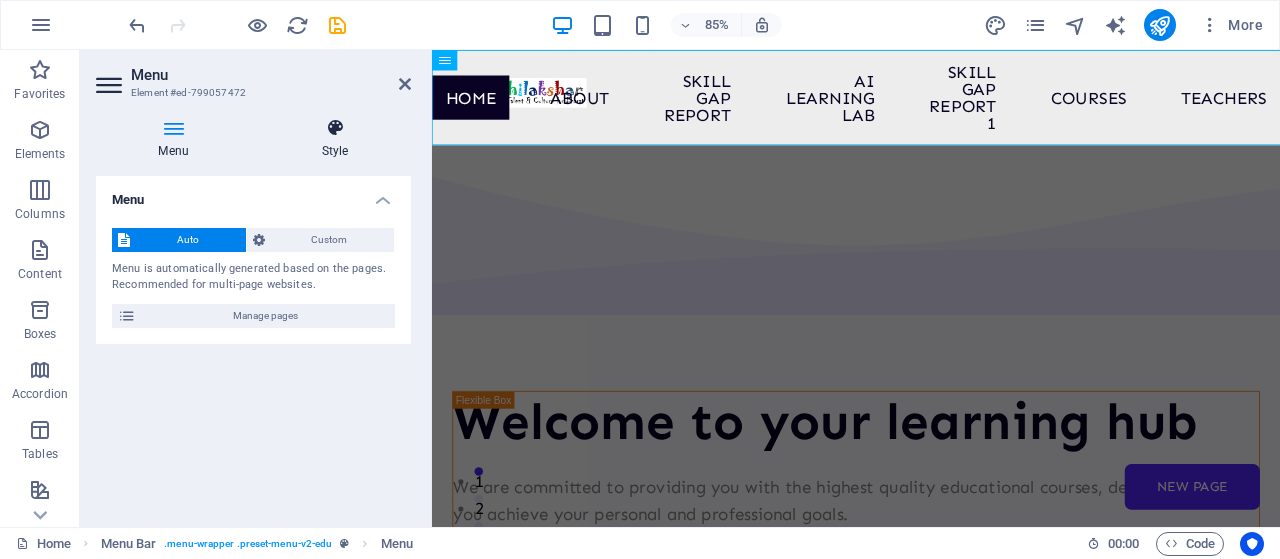 click at bounding box center [335, 128] 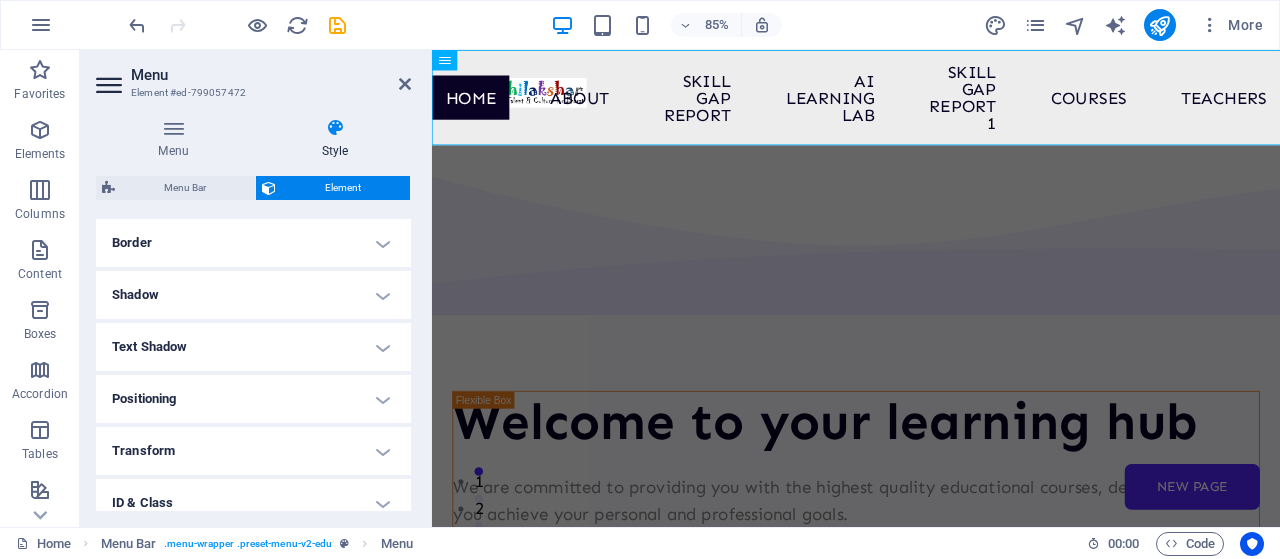 scroll, scrollTop: 434, scrollLeft: 0, axis: vertical 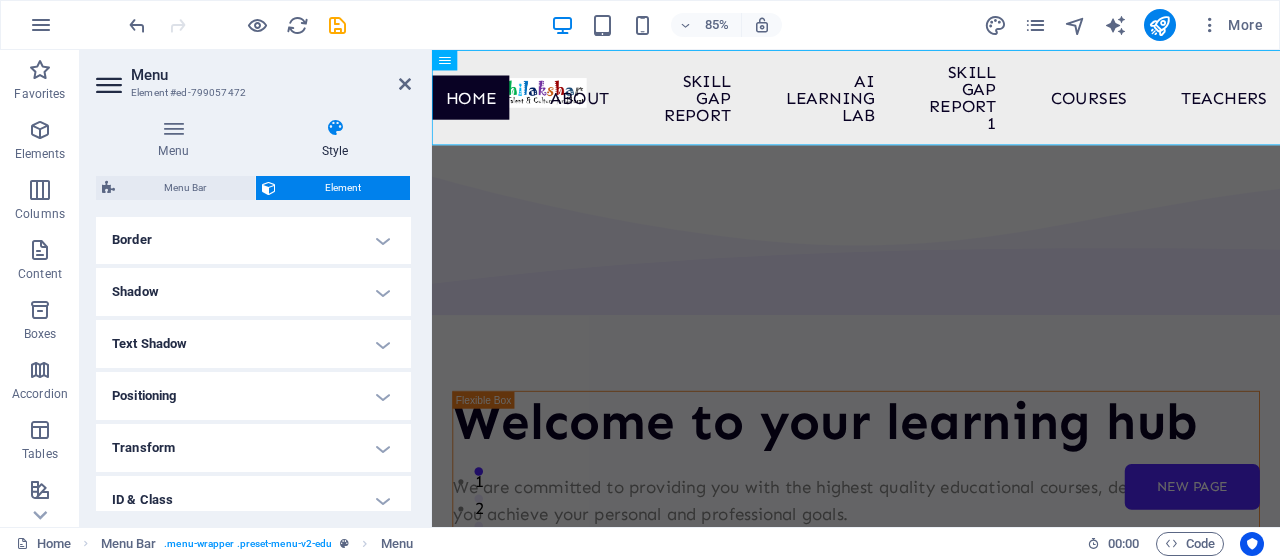 click on "Positioning" at bounding box center (253, 396) 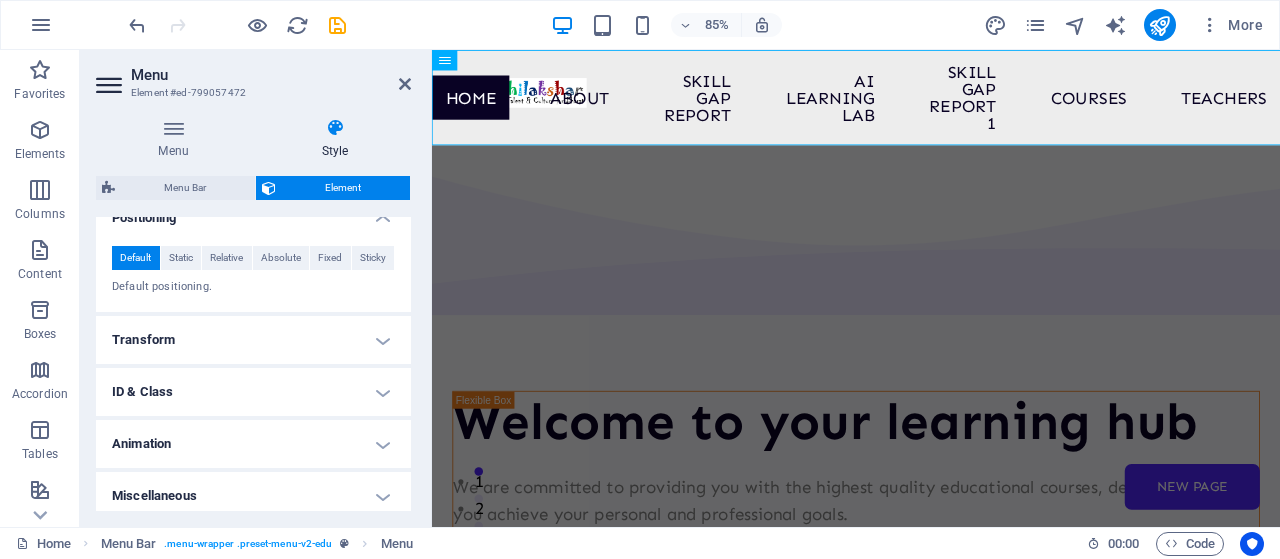 scroll, scrollTop: 619, scrollLeft: 0, axis: vertical 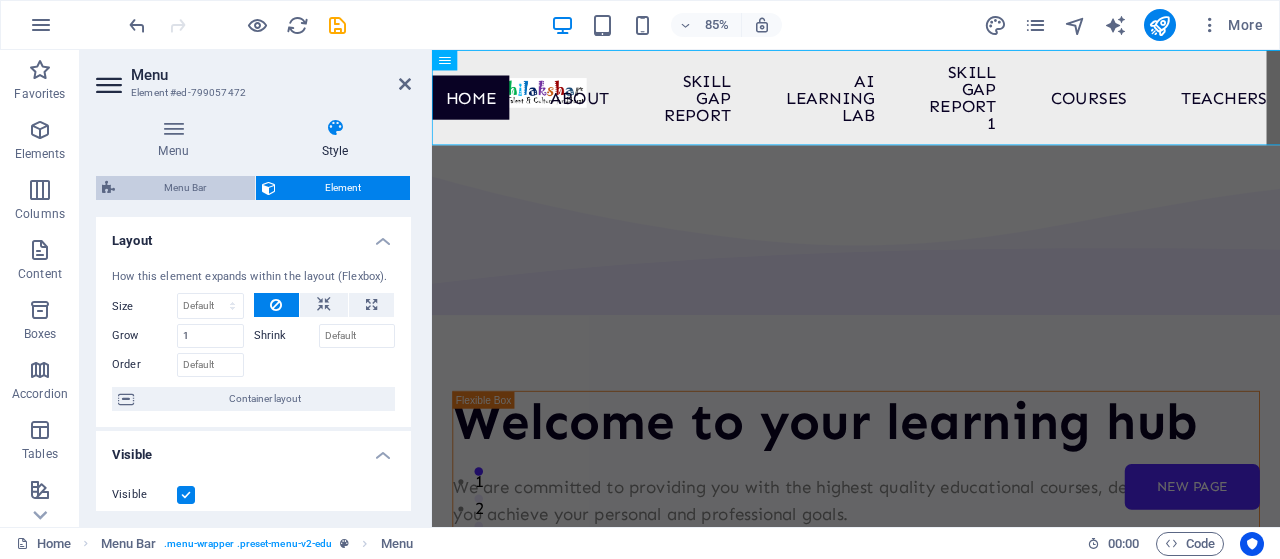 click on "Menu Bar" at bounding box center (185, 188) 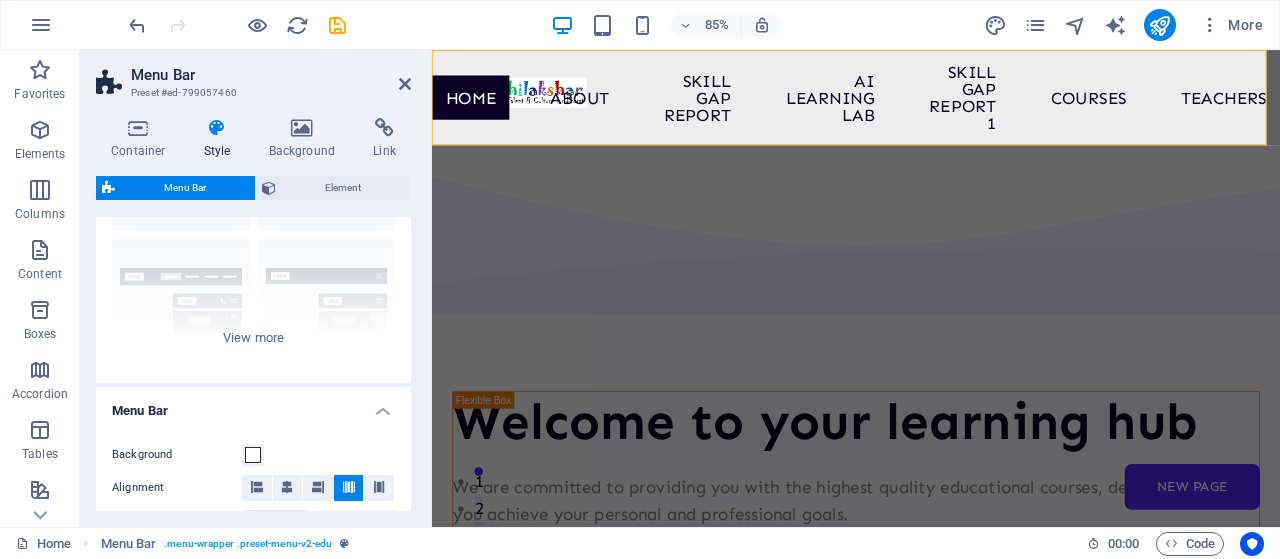 scroll, scrollTop: 161, scrollLeft: 0, axis: vertical 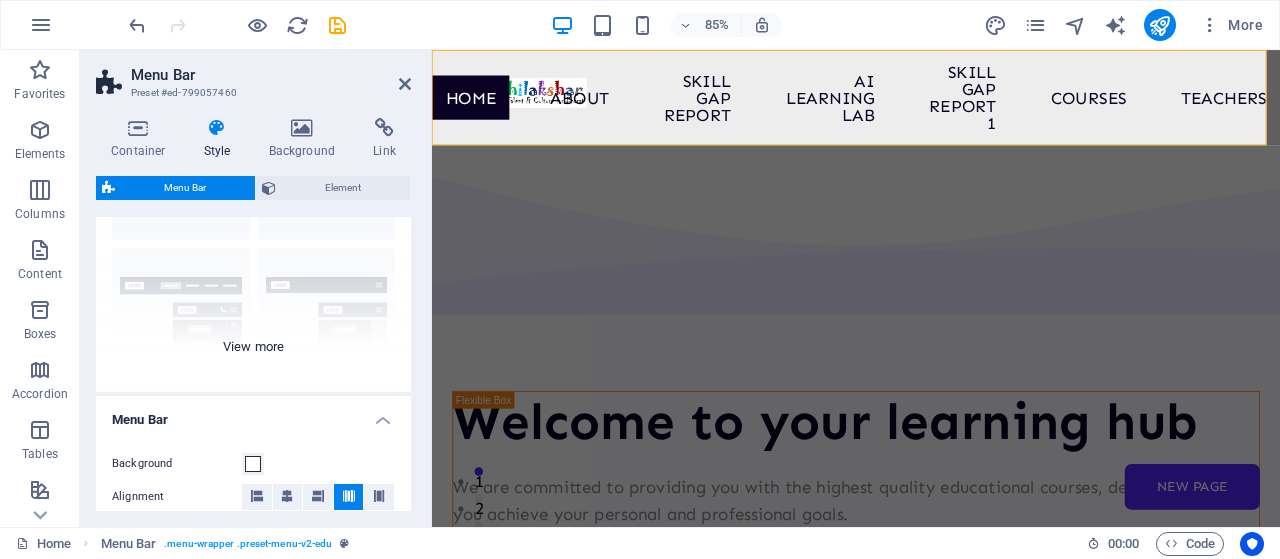 click on "Border Centered Default Fixed Loki Trigger Wide XXL" at bounding box center (253, 242) 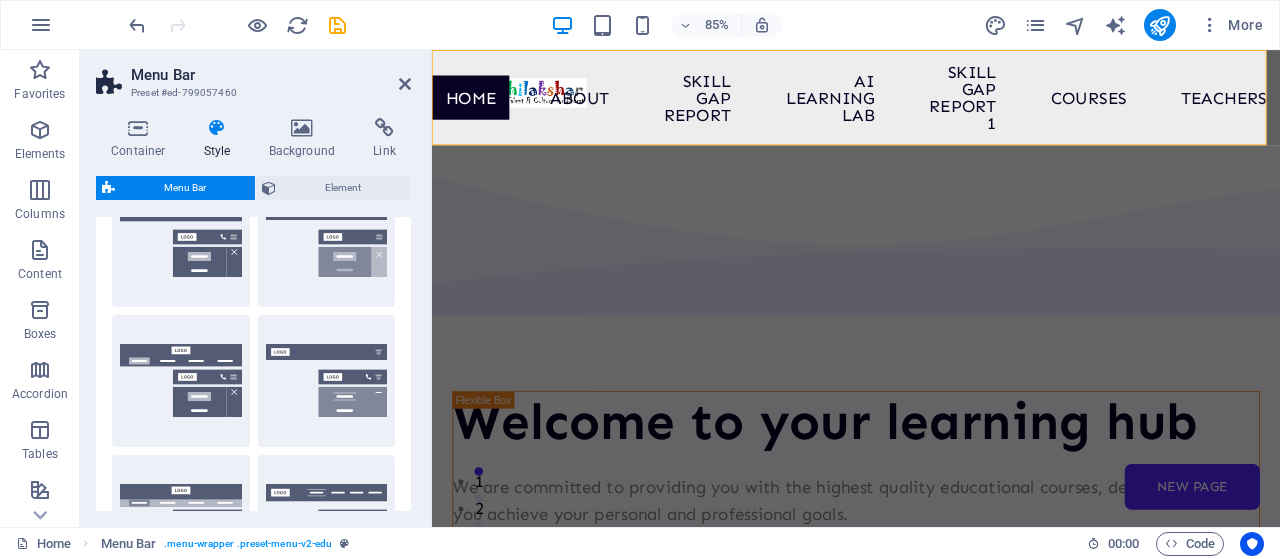 scroll, scrollTop: 236, scrollLeft: 0, axis: vertical 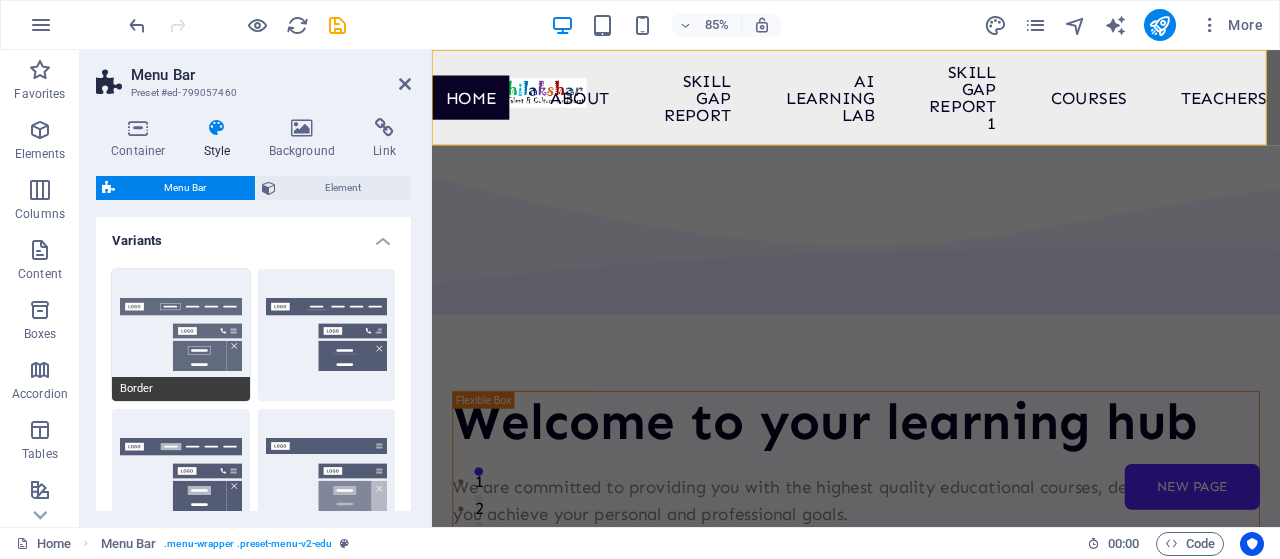click on "Border" at bounding box center [181, 335] 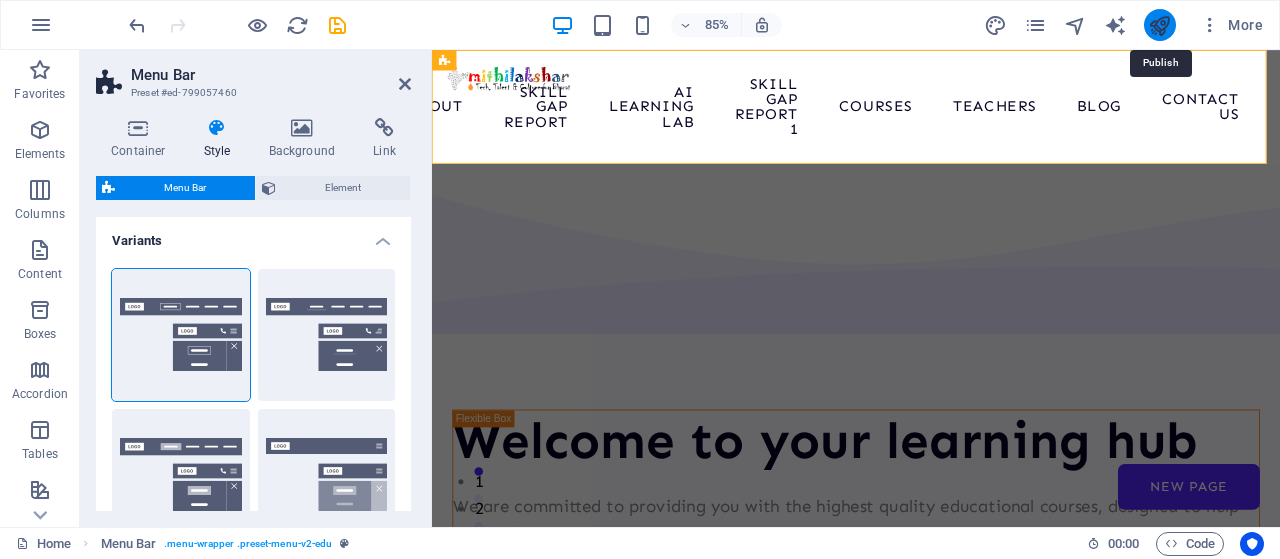 click at bounding box center [1159, 25] 